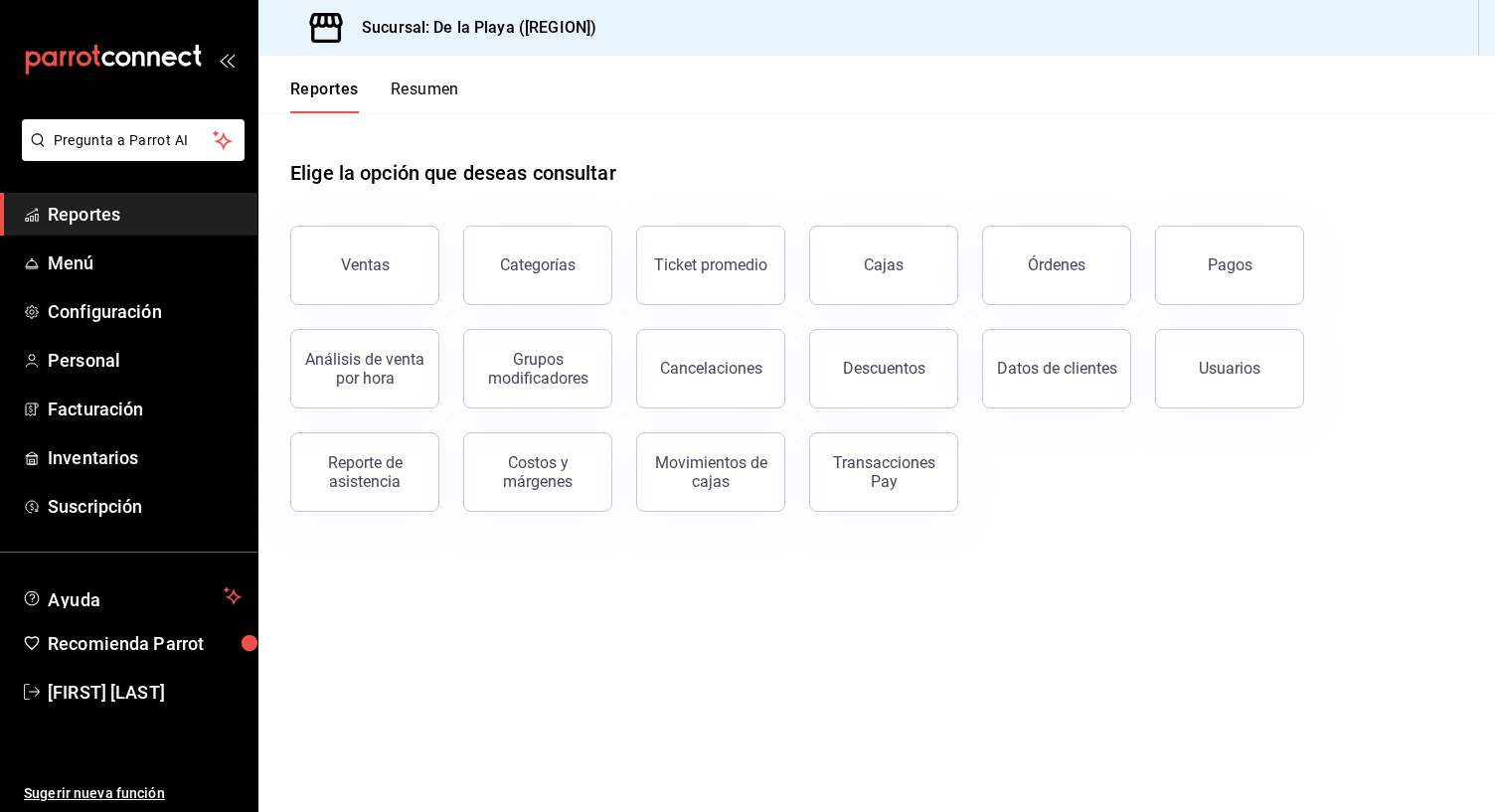 scroll, scrollTop: 0, scrollLeft: 0, axis: both 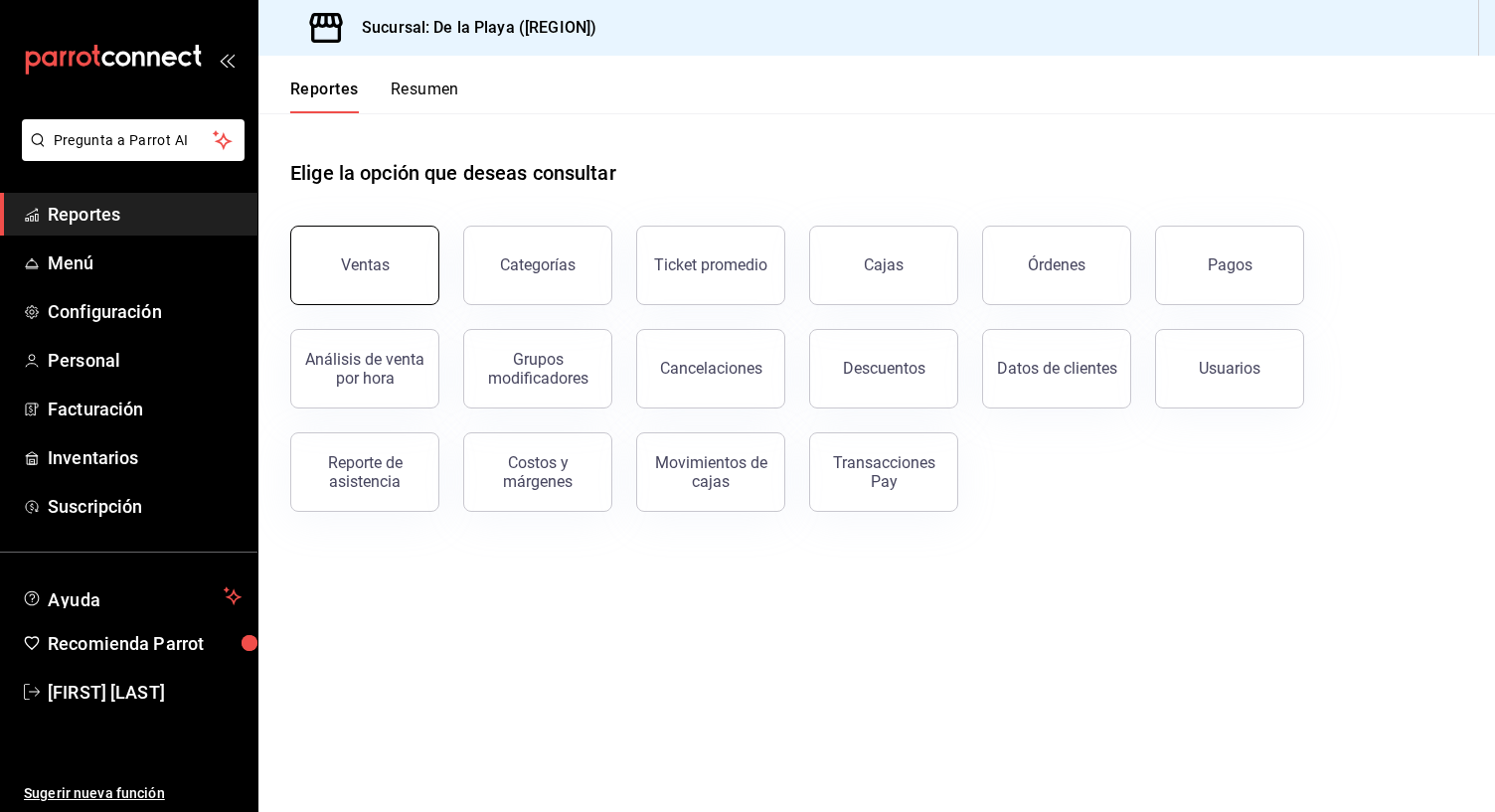click on "Ventas" at bounding box center (365, 265) 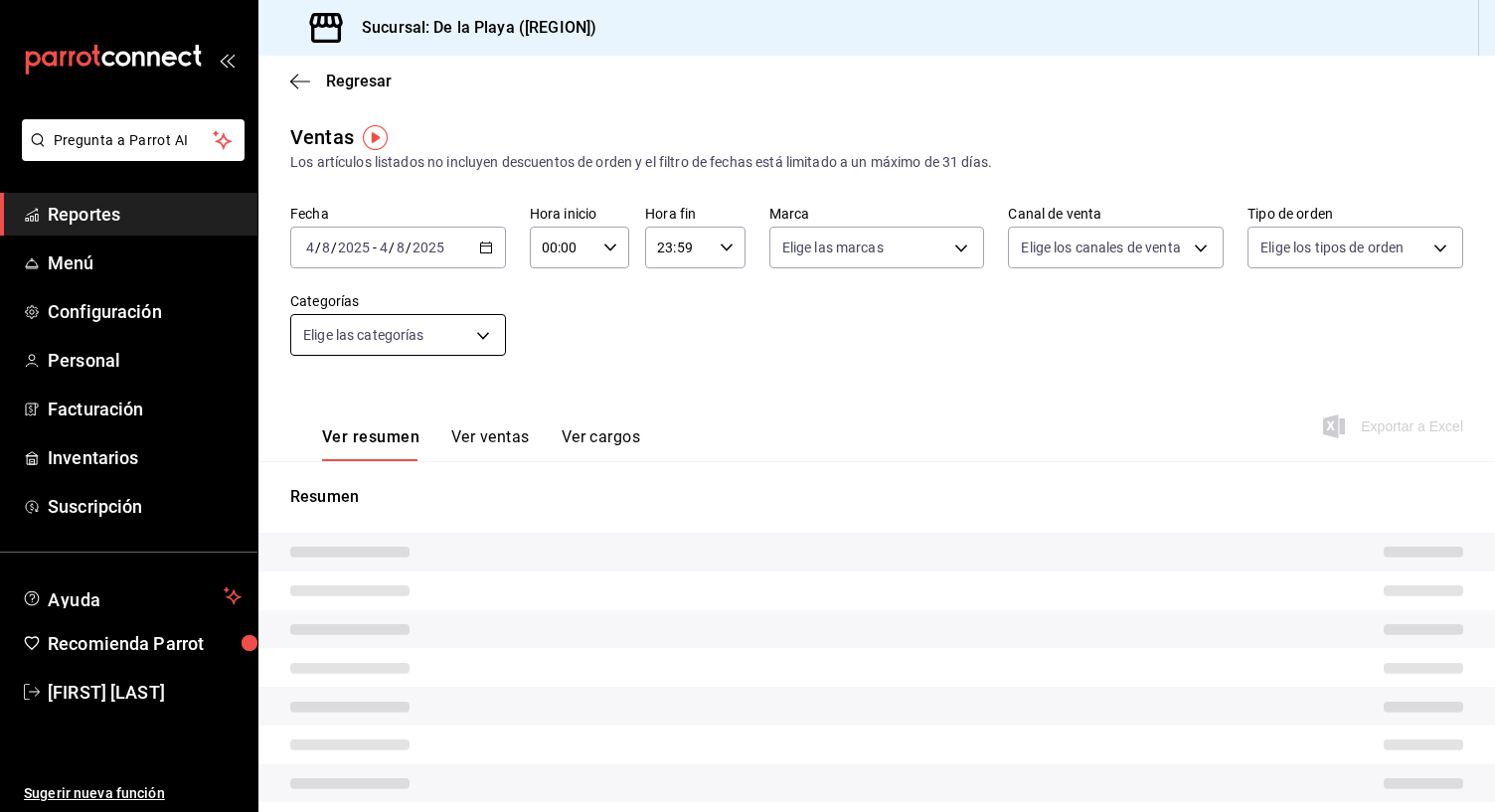 click on "Pregunta a Parrot AI Reportes   Menú   Configuración   Personal   Facturación   Inventarios   Suscripción   Ayuda Recomienda Parrot   [FIRST] [LAST]   Sugerir nueva función   GANA 1 MES GRATIS EN TU SUSCRIPCIÓN AQUÍ Ver video tutorial Ir a video Visitar centro de ayuda ([PHONE]) [EMAIL] Visitar centro de ayuda ([PHONE])" at bounding box center (748, 406) 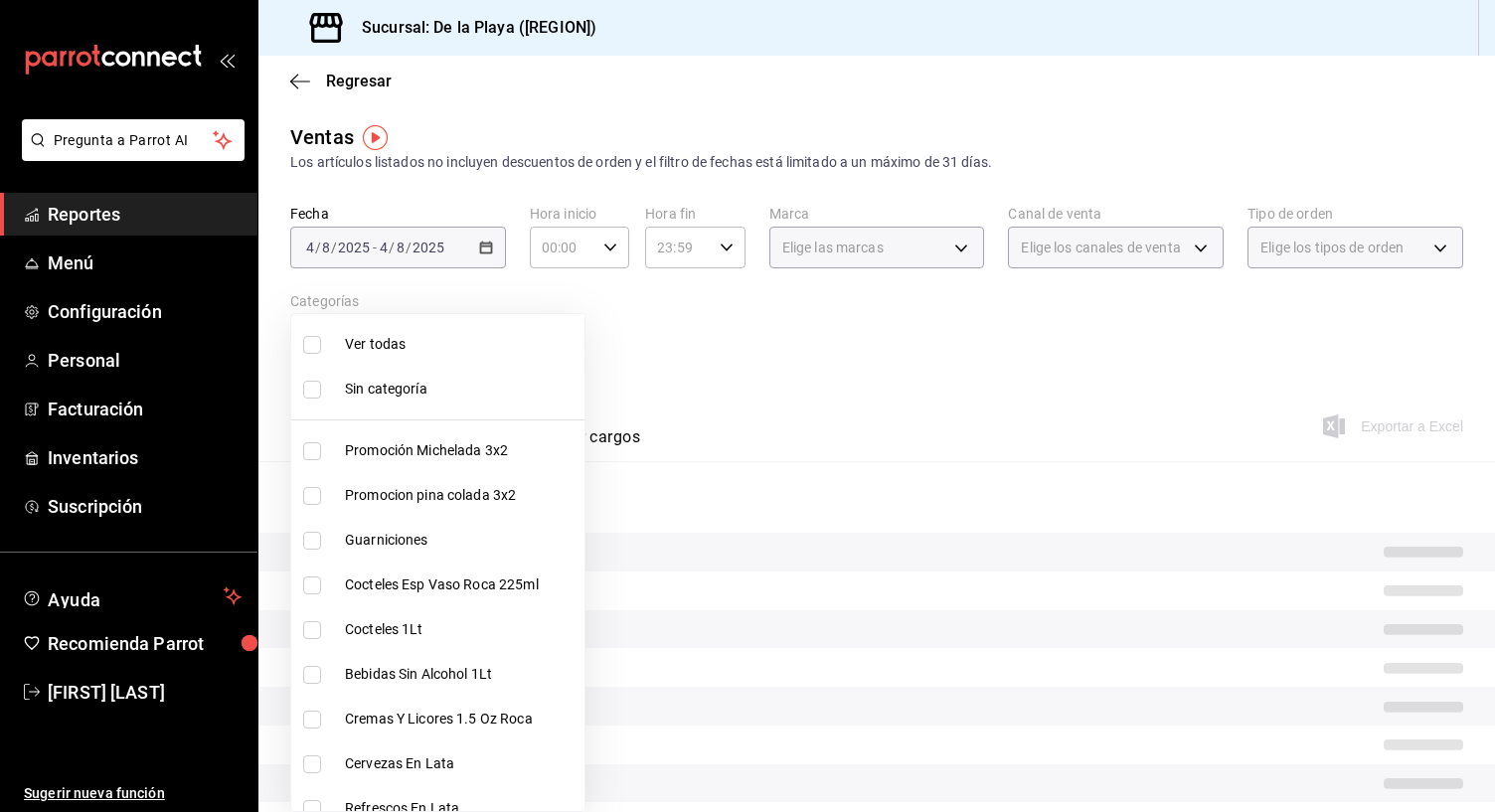 click at bounding box center (312, 345) 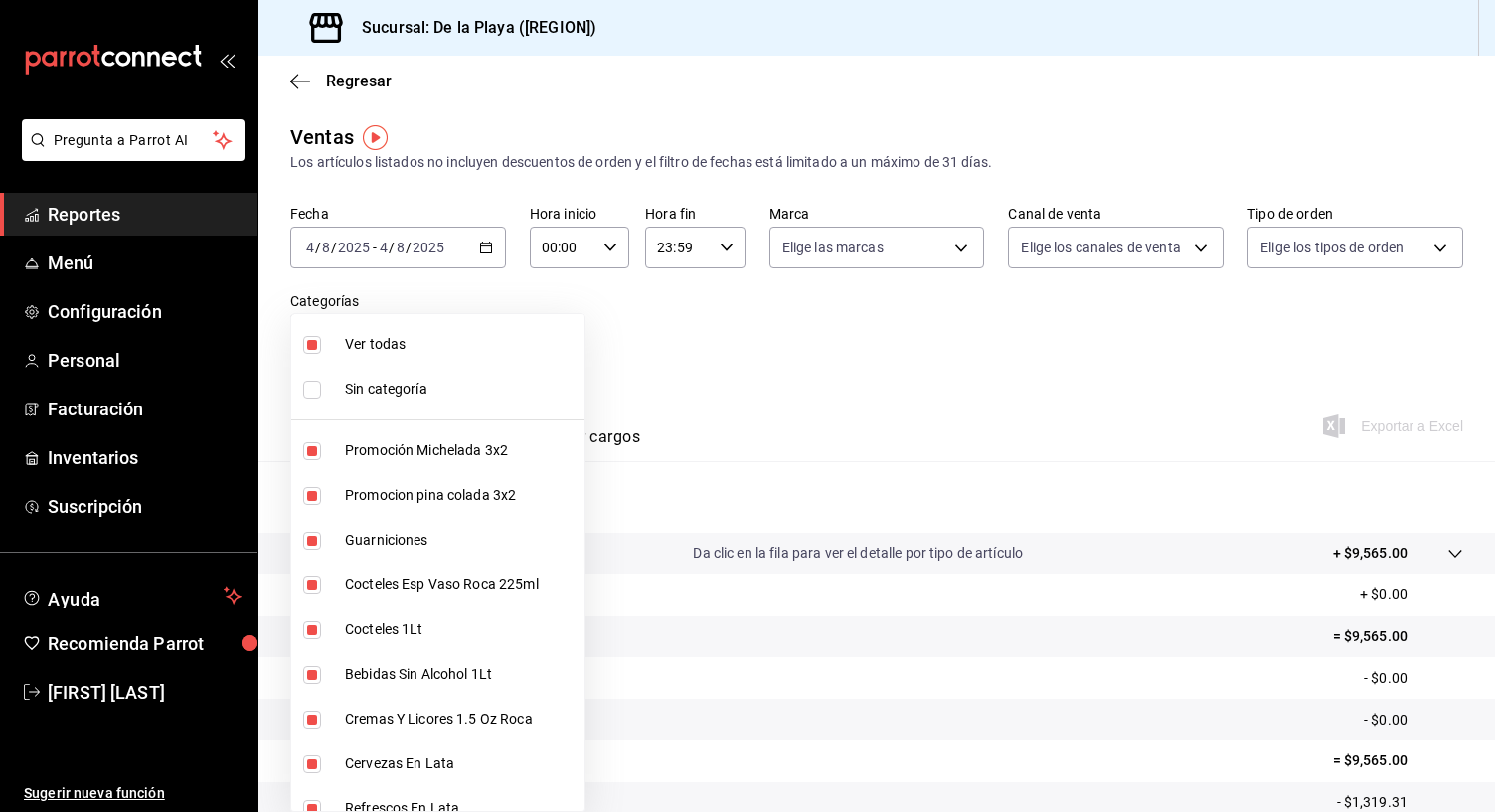 type on "f9973abf-4d50-430f-a3a0-1be1e9b440c3,4500806b-e482-404f-ace7-b7714d25f1ae,b7f0a2f8-73a7-493e-bd9f-aae48daa7334,7e7b79c3-7a3a-4d02-bd2a-fda91b88f102,5d8d50a4-5aef-4640-8824-4366797422d9,ad6ee1d9-30b9-4f7f-a595-5b81b41a4826,bd823bea-44a0-4702-b161-baea2a5d7c25,fd601c51-c5dc-4d07-957e-8125ebded89b,4af8406c-7e7c-455a-b571-586e854084e6,ecdbe8f6-90d0-4d88-a52d-28ba7ff2eb2f,6133c627-3a08-453c-85c9-4e038f0ed49a,2582bbc5-7a16-45c8-a3aa-712c12220ebc,68b91838-b039-451c-a11a-a3696c2c2e8f,a6ccece2-b5e1-4d3d-ae72-43ec26be992e,5272fed6-c15e-4e30-9d60-a3cf52010be0,eba2e5f3-6712-4eff-ae6b-bbccb3b92d8a,7728c7b5-6926-436c-924f-5ad446e34988,4694acb4-b7f7-4cb3-9abb-2497aa4a77c8,8cfada4e-b49a-43bb-8211-08096914e3e5,b2aa559e-95db-4ba9-a12b-4454d71e049e,b8d70b1f-720c-437c-b16a-19c116f034f1,c33a5930-795a-4abb-910e-fdd68106e061,3fd29e3b-5d3d-4a8b-afce-4a9d2bc6992c,5e90244f-3f9e-4522-82da-e0f9b2d944f2,d1bd5630-1831-494b-a920-6a53a2de3c8c,bde3da08-f25e-4047-aaa1-9e6a9397ea90,f9e531e8-941e-4607-a3ed-b6afc2299ce9,10304cd0-e203-44e5-9de..." 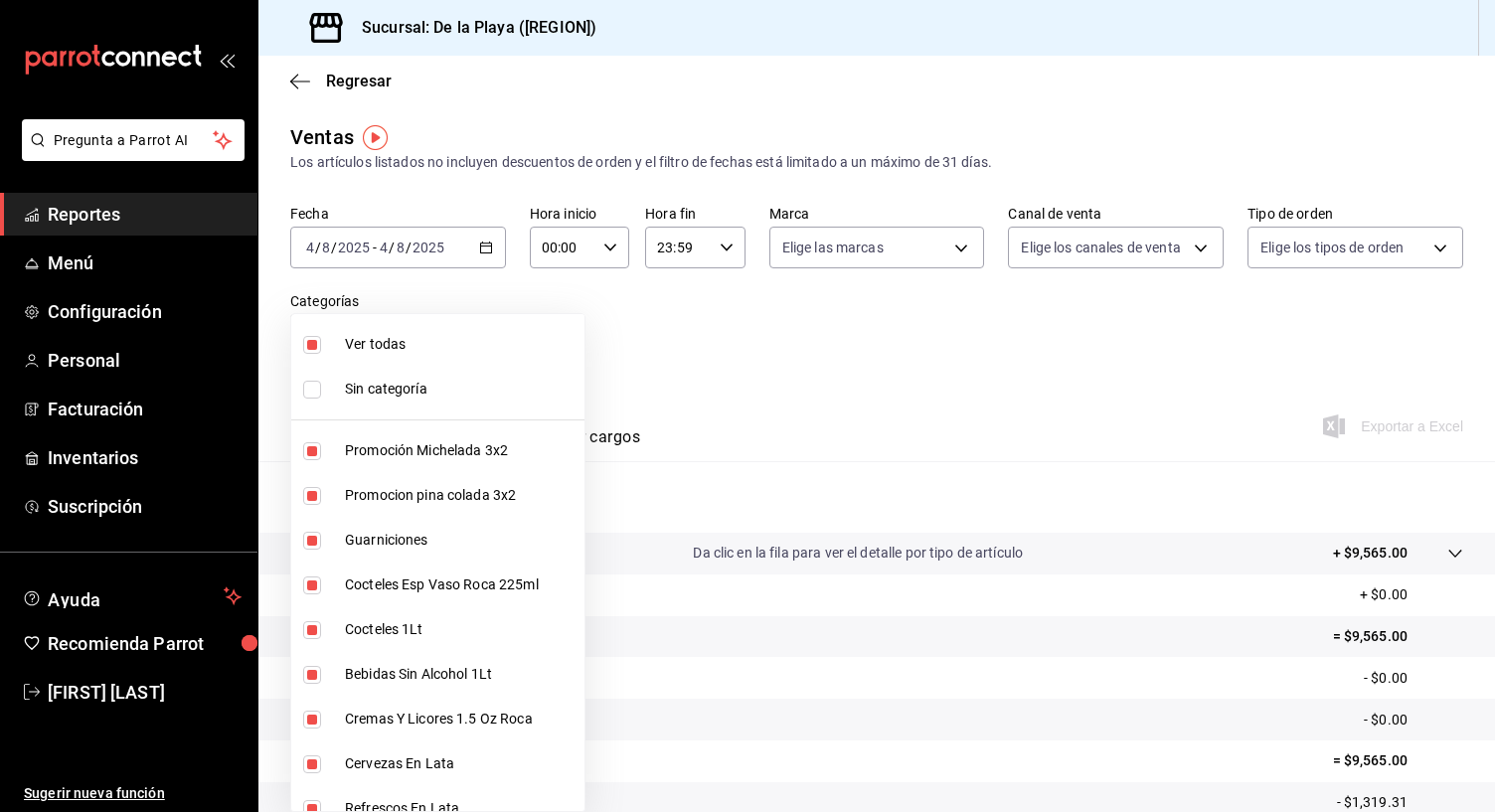 checkbox on "true" 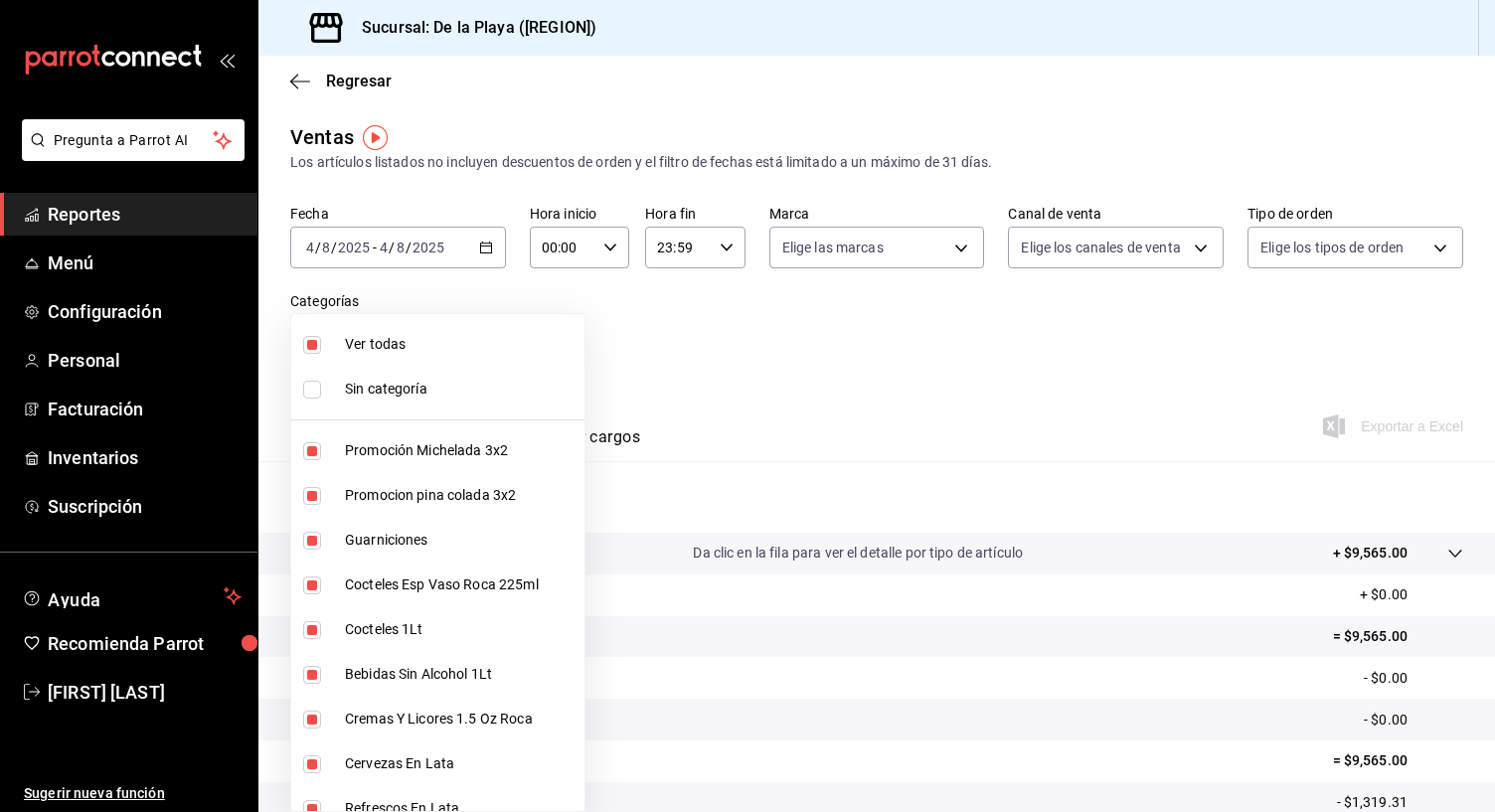 checkbox on "true" 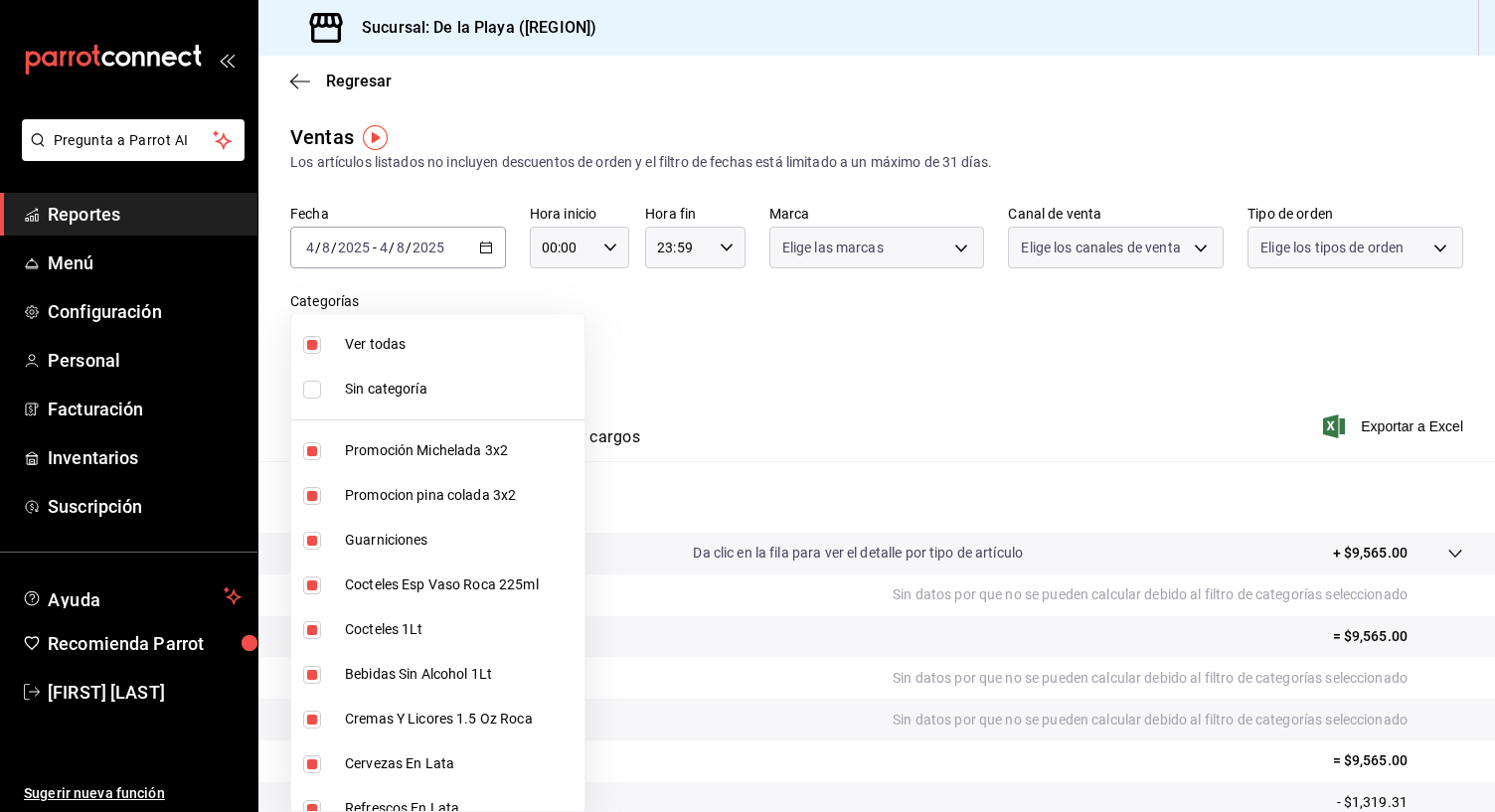 scroll, scrollTop: 313, scrollLeft: 0, axis: vertical 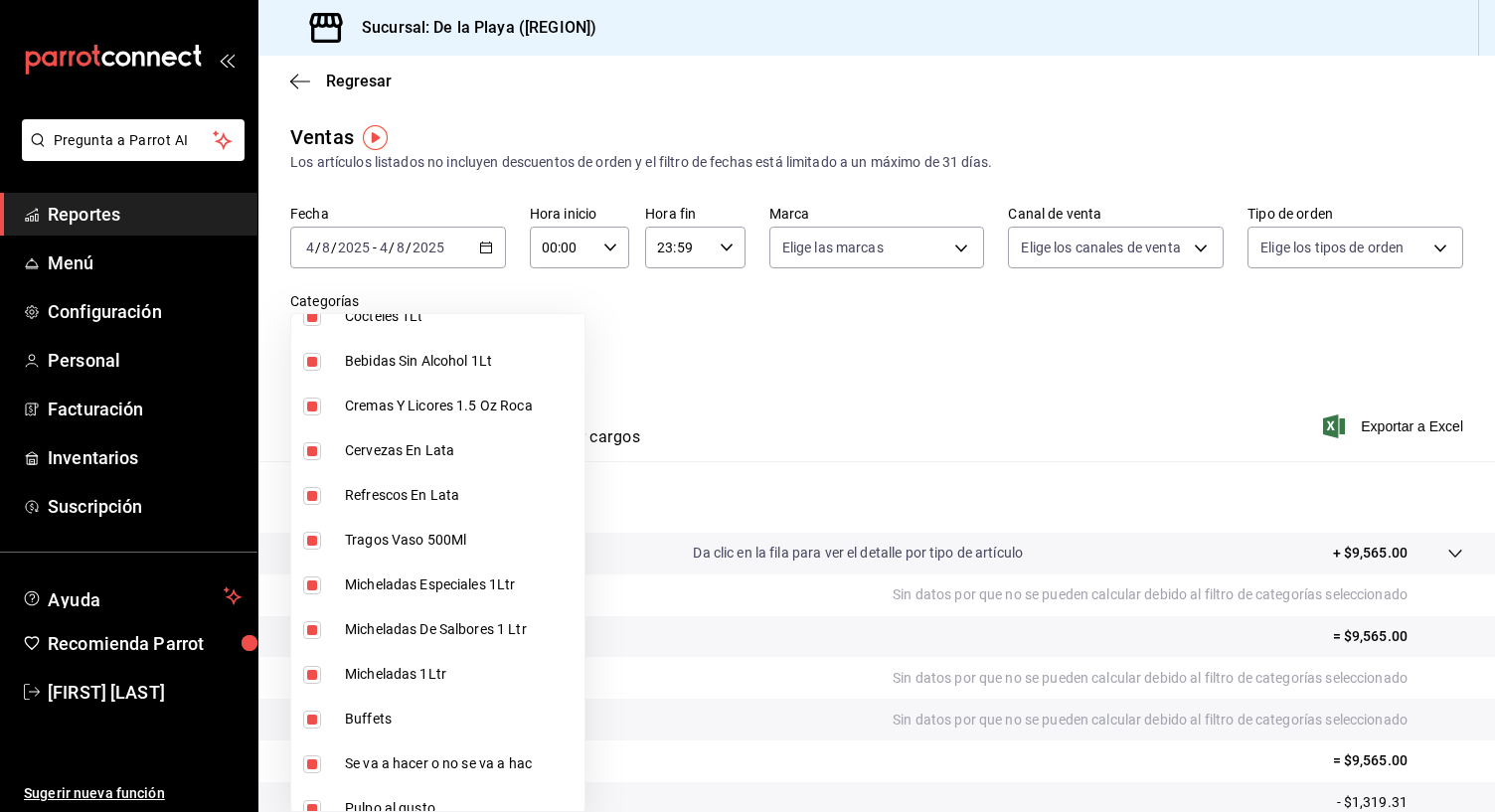 click at bounding box center (312, 720) 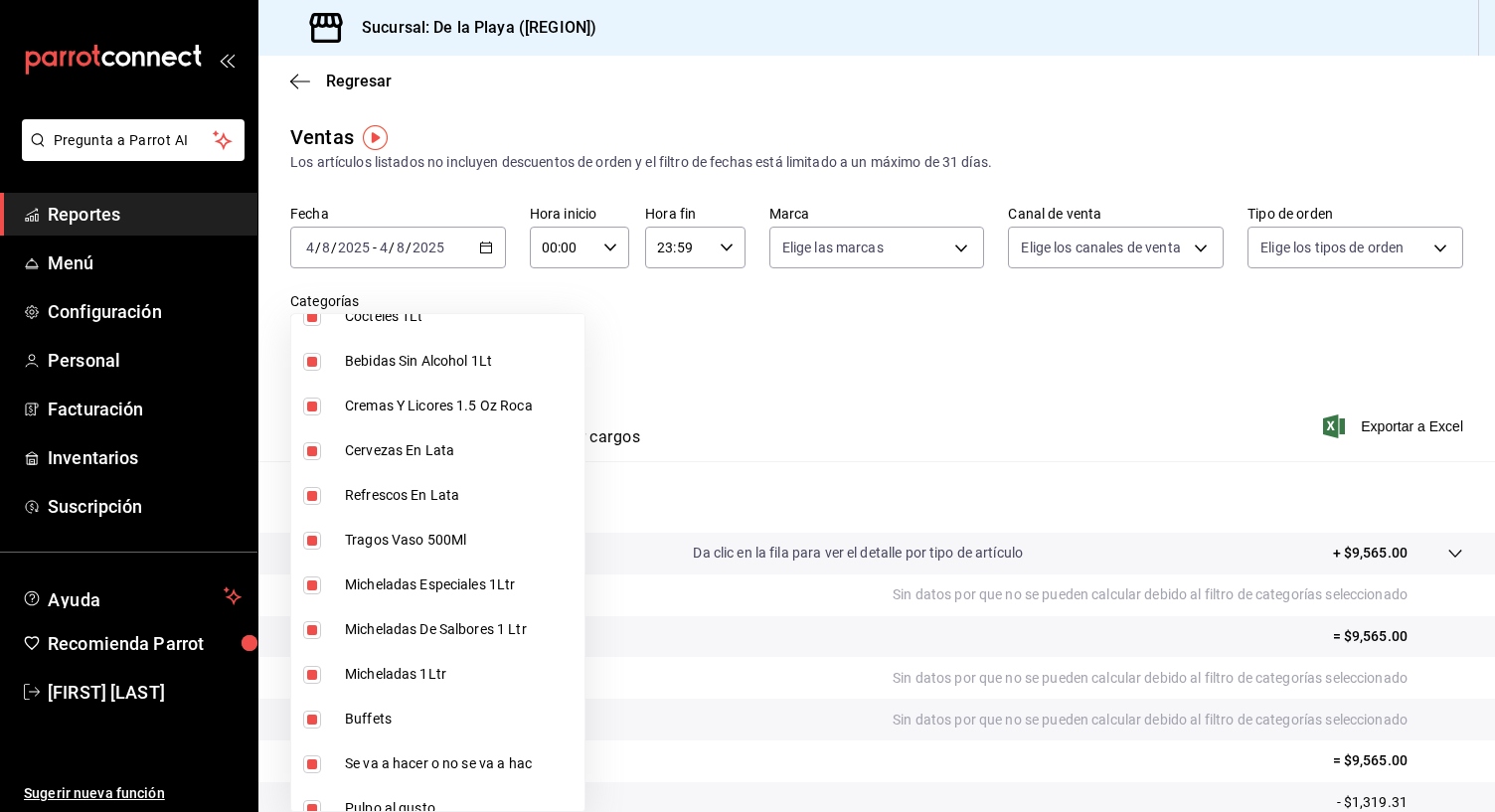 checkbox on "false" 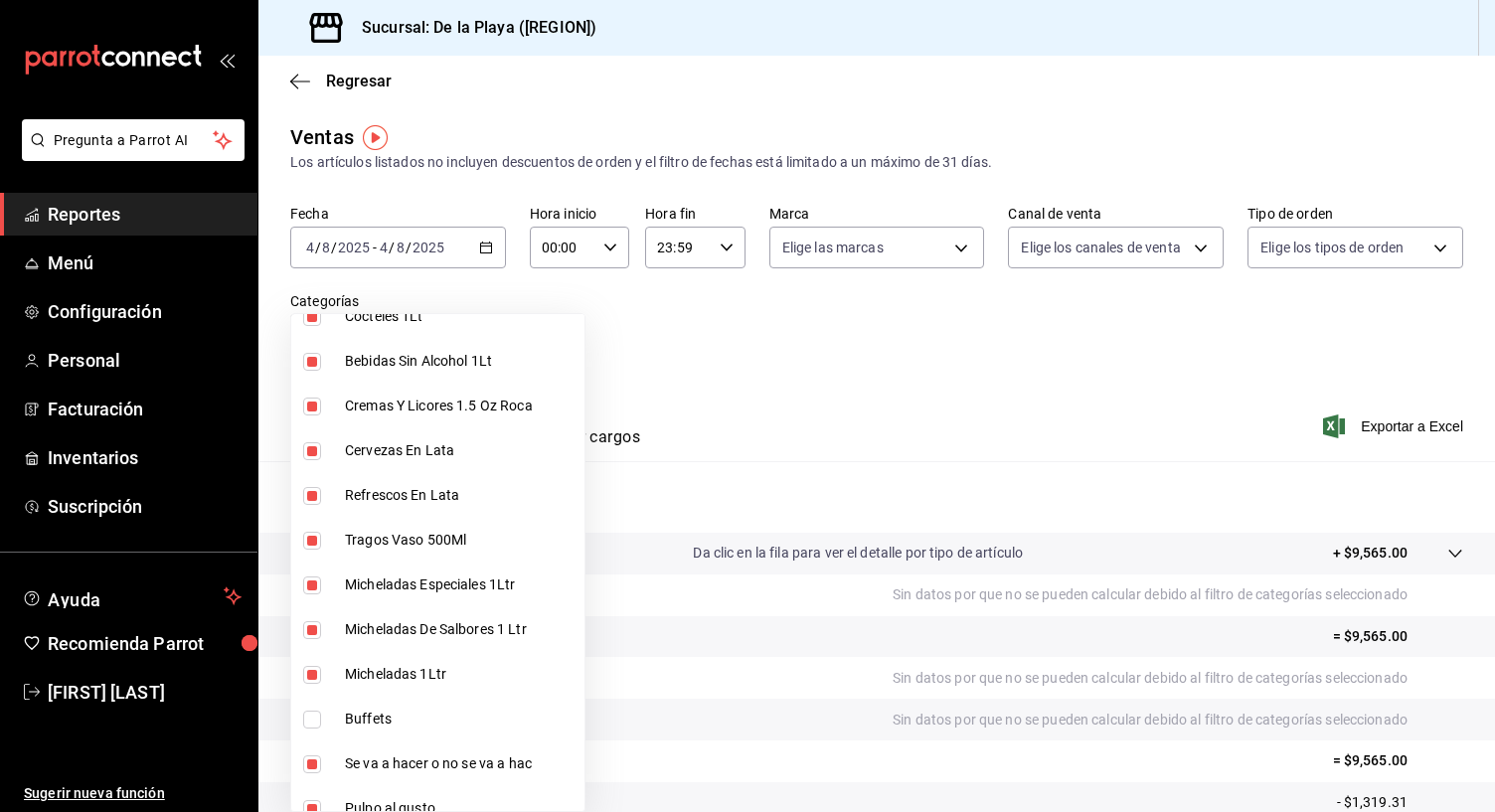 type on "f9973abf-4d50-430f-a3a0-1be1e9b440c3,4500806b-e482-404f-ace7-b7714d25f1ae,b7f0a2f8-73a7-493e-bd9f-aae48daa7334,7e7b79c3-7a3a-4d02-bd2a-fda91b88f102,5d8d50a4-5aef-4640-8824-4366797422d9,ad6ee1d9-30b9-4f7f-a595-5b81b41a4826,bd823bea-44a0-4702-b161-baea2a5d7c25,fd601c51-c5dc-4d07-957e-8125ebded89b,4af8406c-7e7c-455a-b571-586e854084e6,ecdbe8f6-90d0-4d88-a52d-28ba7ff2eb2f,6133c627-3a08-453c-85c9-4e038f0ed49a,2582bbc5-7a16-45c8-a3aa-712c12220ebc,68b91838-b039-451c-a11a-a3696c2c2e8f,5272fed6-c15e-4e30-9d60-a3cf52010be0,eba2e5f3-6712-4eff-ae6b-bbccb3b92d8a,7728c7b5-6926-436c-924f-5ad446e34988,4694acb4-b7f7-4cb3-9abb-2497aa4a77c8,8cfada4e-b49a-43bb-8211-08096914e3e5,b2aa559e-95db-4ba9-a12b-4454d71e049e,b8d70b1f-720c-437c-b16a-19c116f034f1,c33a5930-795a-4abb-910e-fdd68106e061,3fd29e3b-5d3d-4a8b-afce-4a9d2bc6992c,5e90244f-3f9e-4522-82da-e0f9b2d944f2,d1bd5630-1831-494b-a920-6a53a2de3c8c,bde3da08-f25e-4047-aaa1-9e6a9397ea90,f9e531e8-941e-4607-a3ed-b6afc2299ce9,10304cd0-e203-44e5-9de2-03a530f189f1,e203bae6-85b6-4595-84f..." 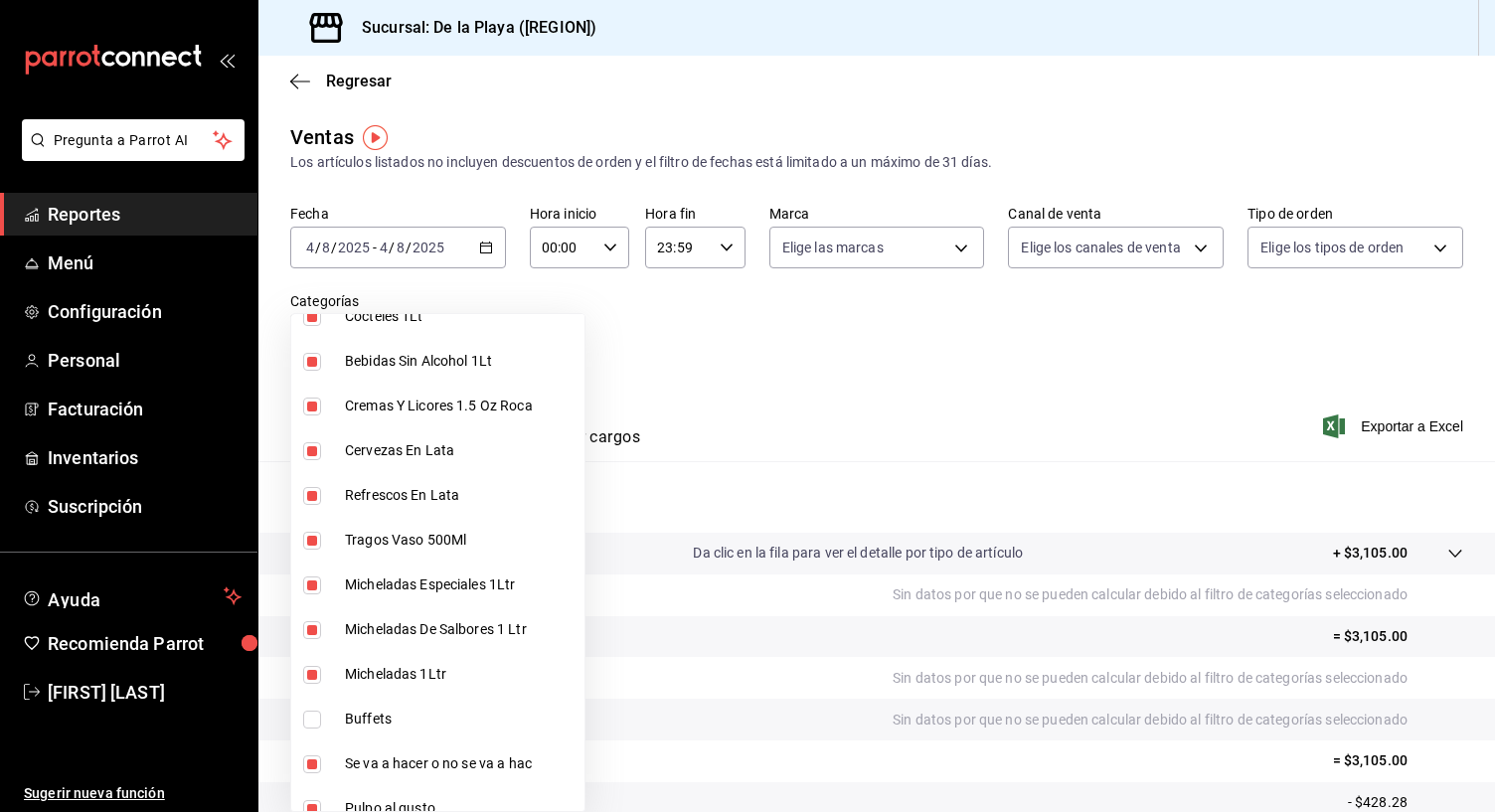 click at bounding box center (748, 406) 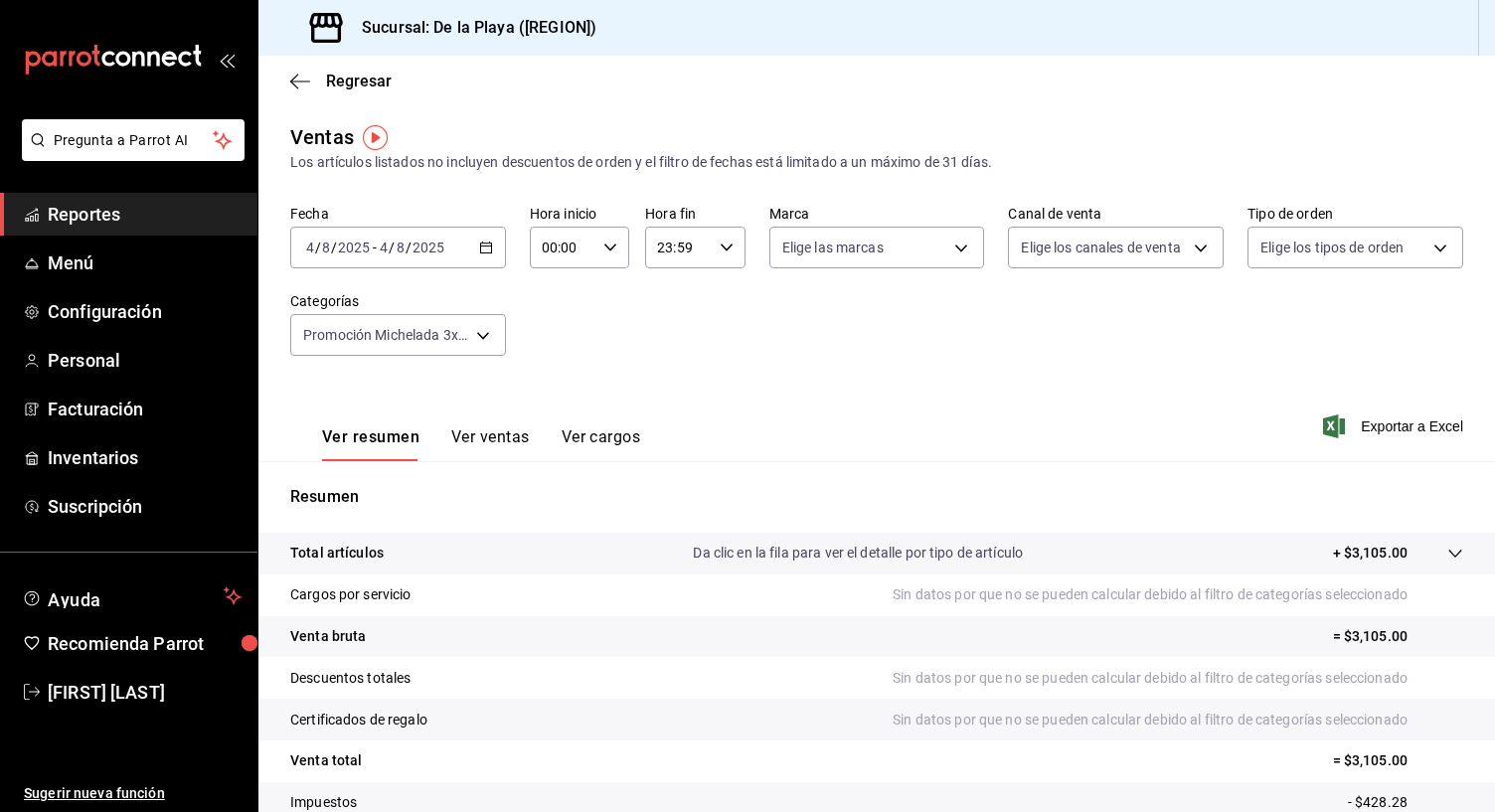 click 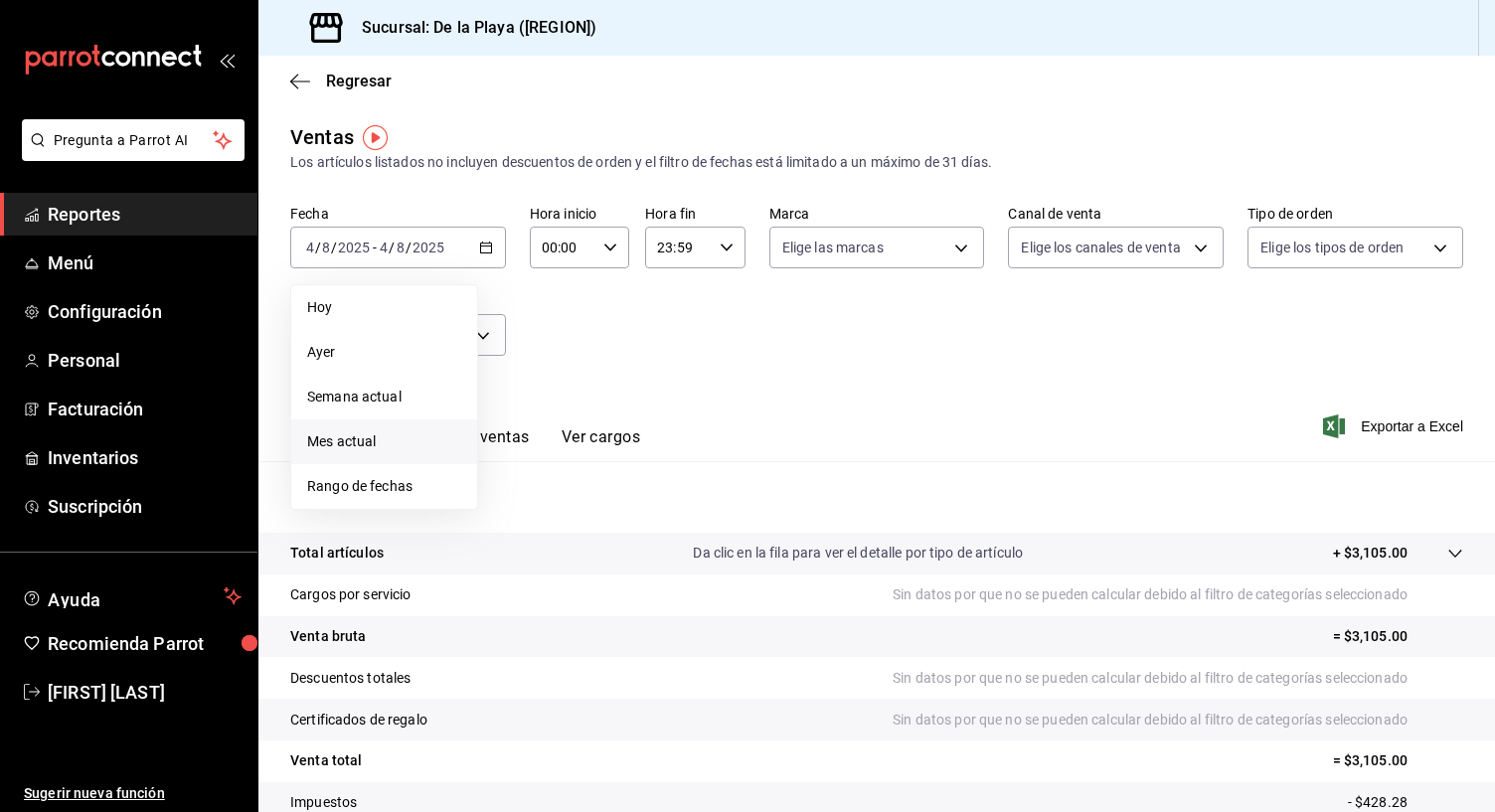 click on "Mes actual" at bounding box center (384, 441) 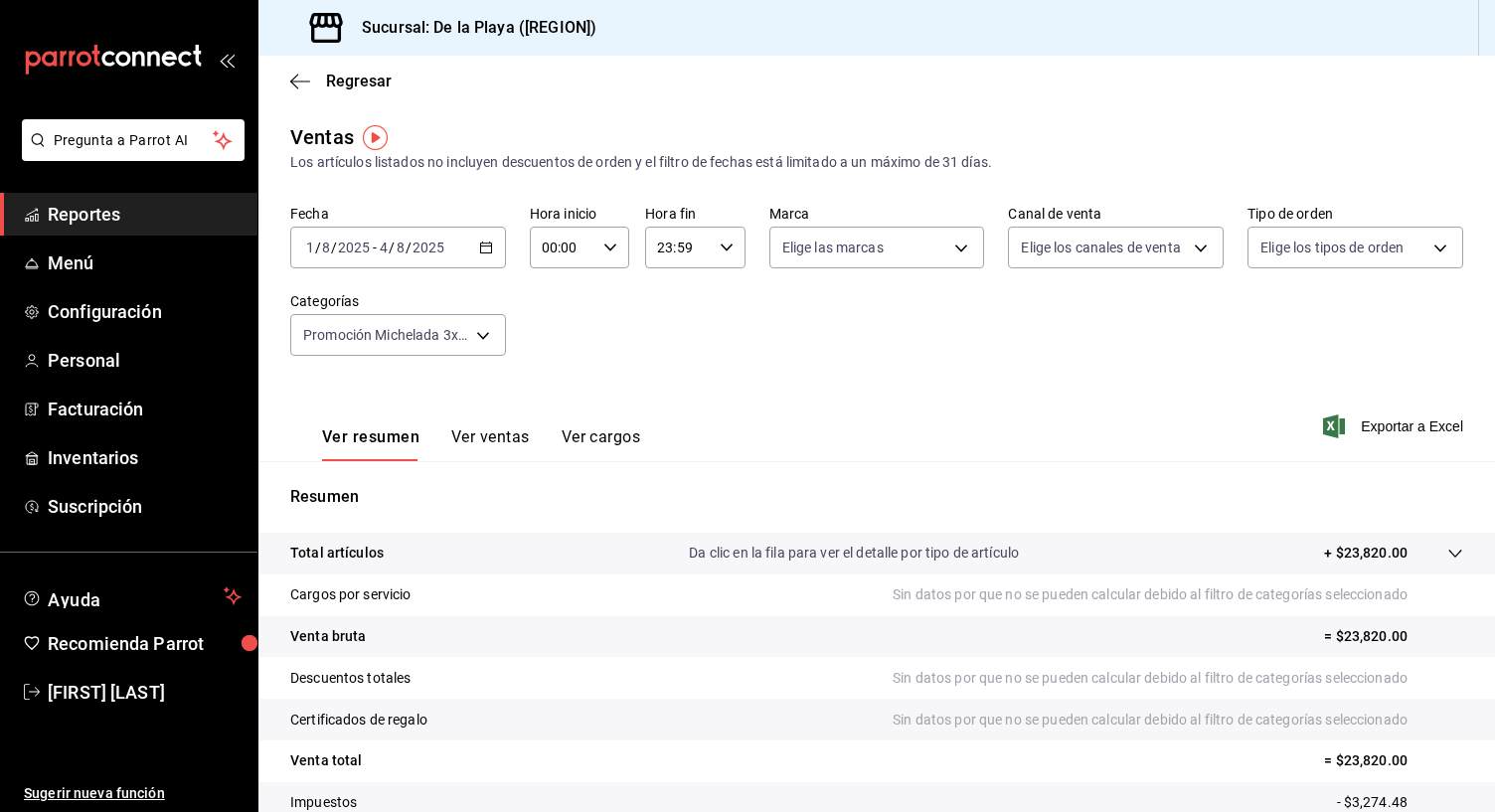 scroll, scrollTop: 0, scrollLeft: 0, axis: both 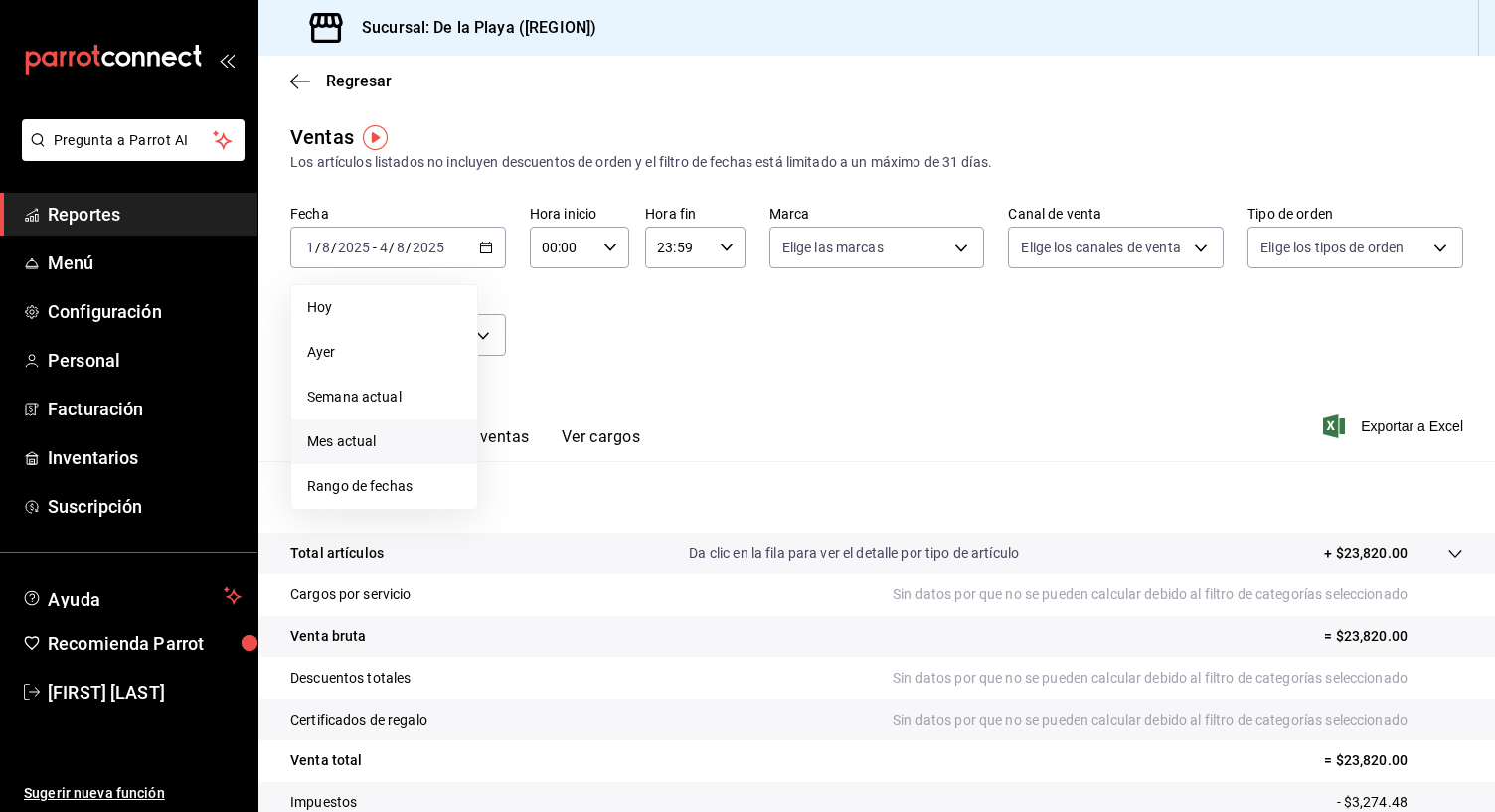 drag, startPoint x: 546, startPoint y: 384, endPoint x: 521, endPoint y: 378, distance: 25.70992 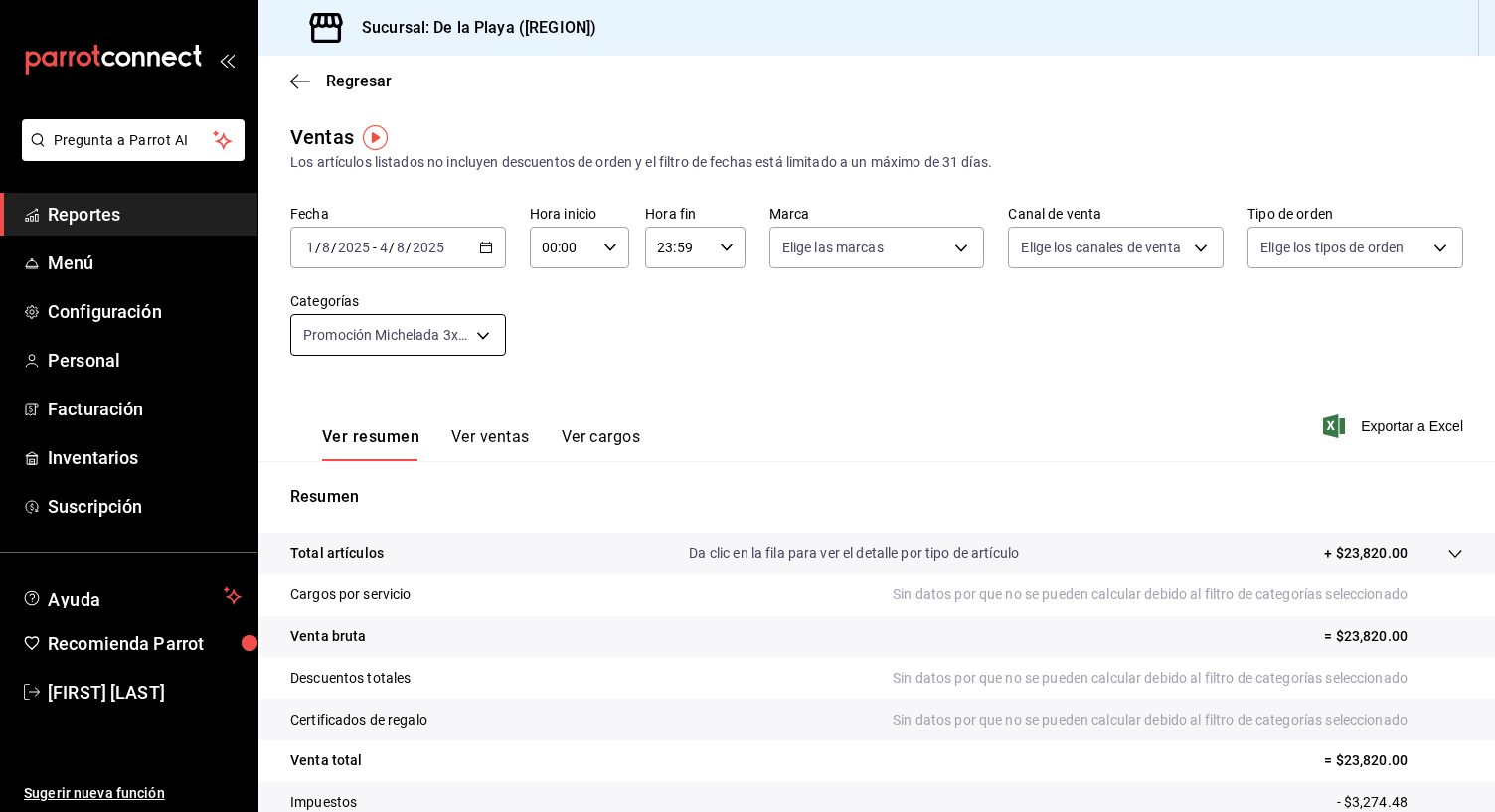 click on "Pregunta a Parrot AI Reportes   Menú   Configuración   Personal   Facturación   Inventarios   Suscripción   Ayuda Recomienda Parrot   [FIRST] [LAST]   Sugerir nueva función   Sucursal: De la Playa ([REGION]) Regresar Ventas Los artículos listados no incluyen descuentos de orden y el filtro de fechas está limitado a un máximo de 31 días. Fecha [DATE] [DATE] - [DATE] [DATE] Hora inicio 00:00 Hora inicio Hora fin 23:59 Hora fin Marca Elige las marcas Canal de venta Elige los canales de venta Tipo de orden Elige los tipos de orden Categorías Ver resumen Ver ventas Ver cargos Exportar a Excel Resumen Total artículos Da clic en la fila para ver el detalle por tipo de artículo + $23,820.00 Cargos por servicio  Sin datos por que no se pueden calcular debido al filtro de categorías seleccionado Venta bruta = $23,820.00 Descuentos totales  Sin datos por que no se pueden calcular debido al filtro de categorías seleccionado Certificados de regalo Venta total = $23,820.00 Impuestos" at bounding box center (748, 406) 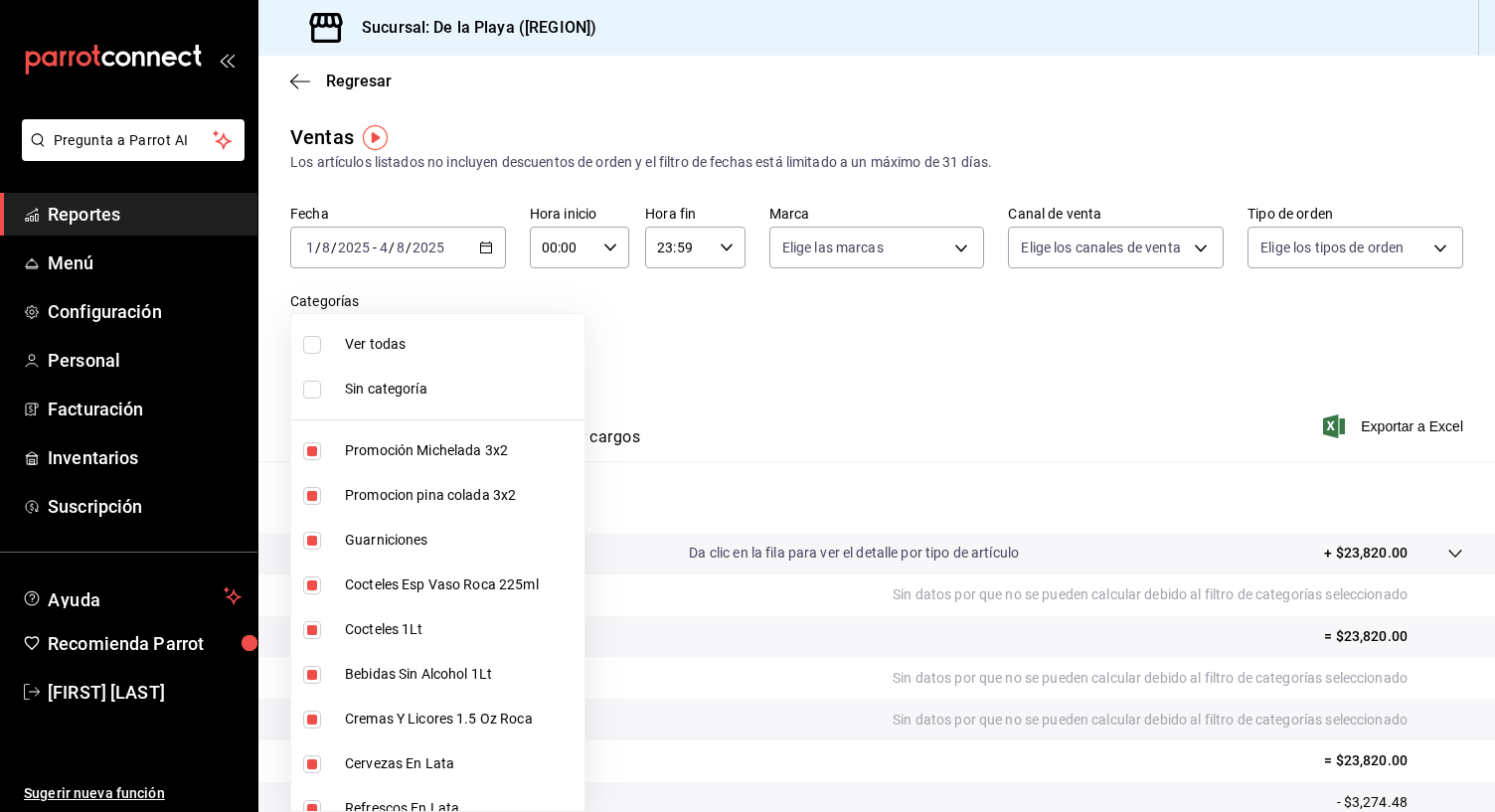 click at bounding box center [312, 345] 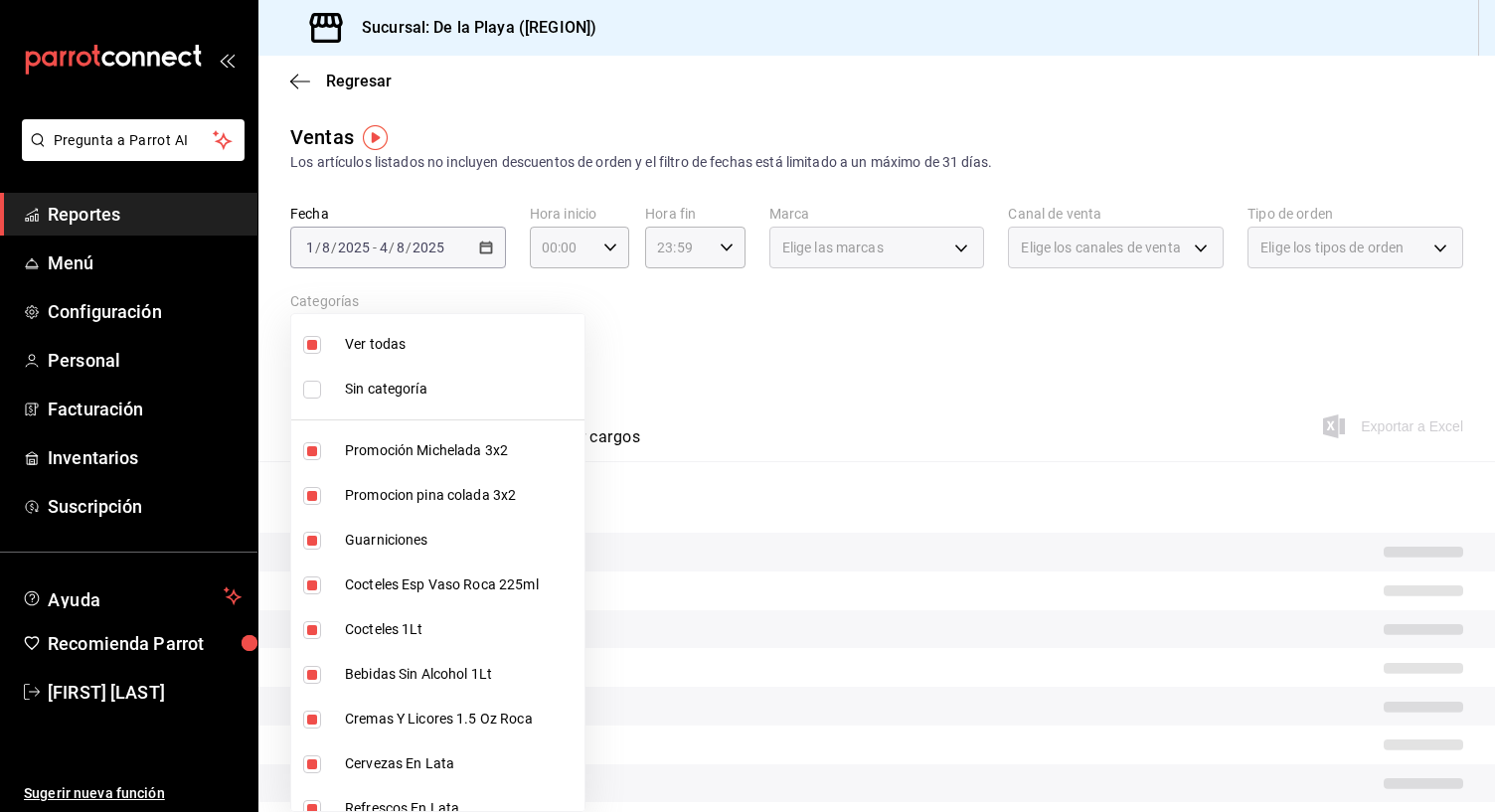 click at bounding box center [312, 345] 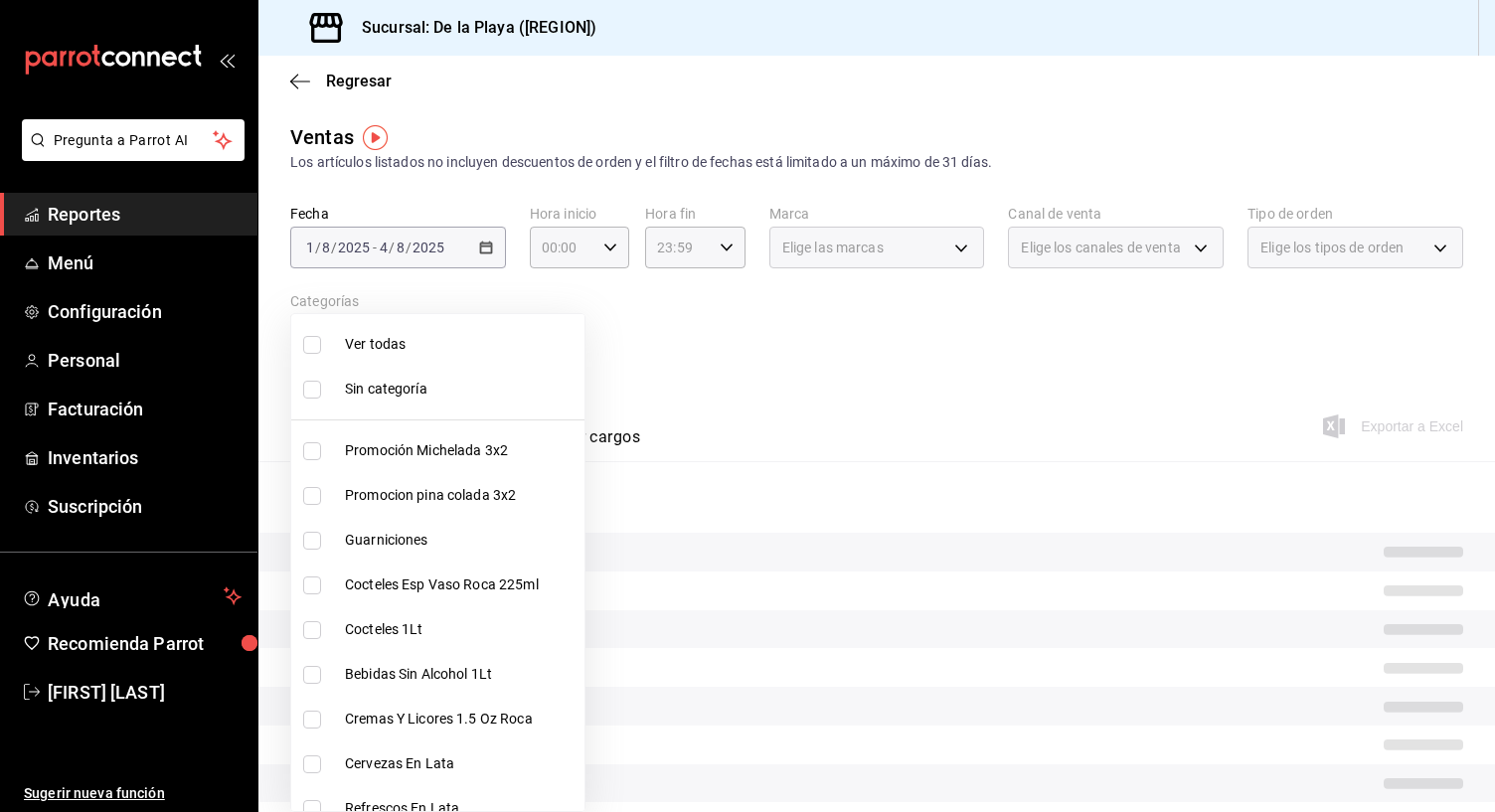 type 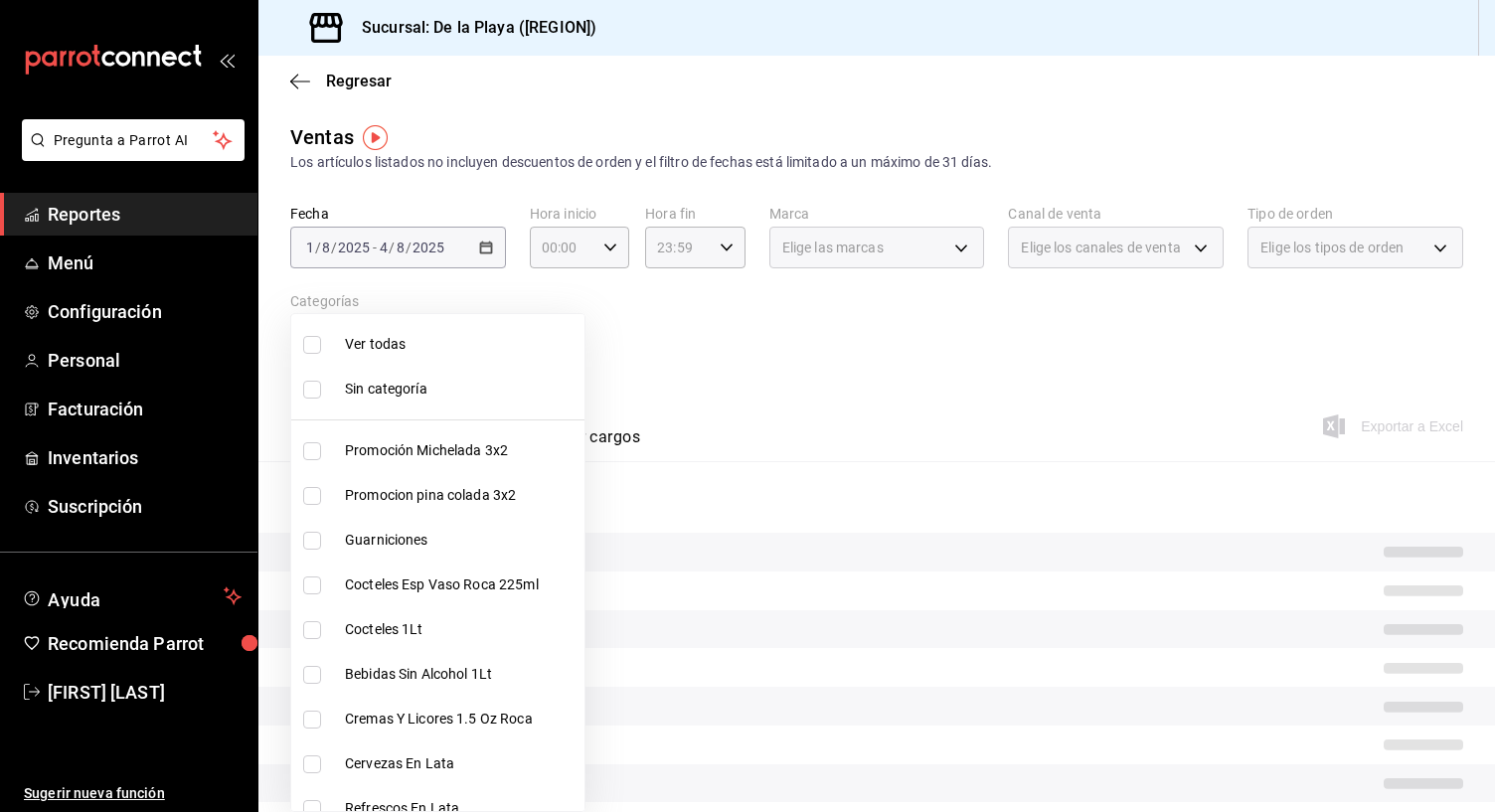 checkbox on "false" 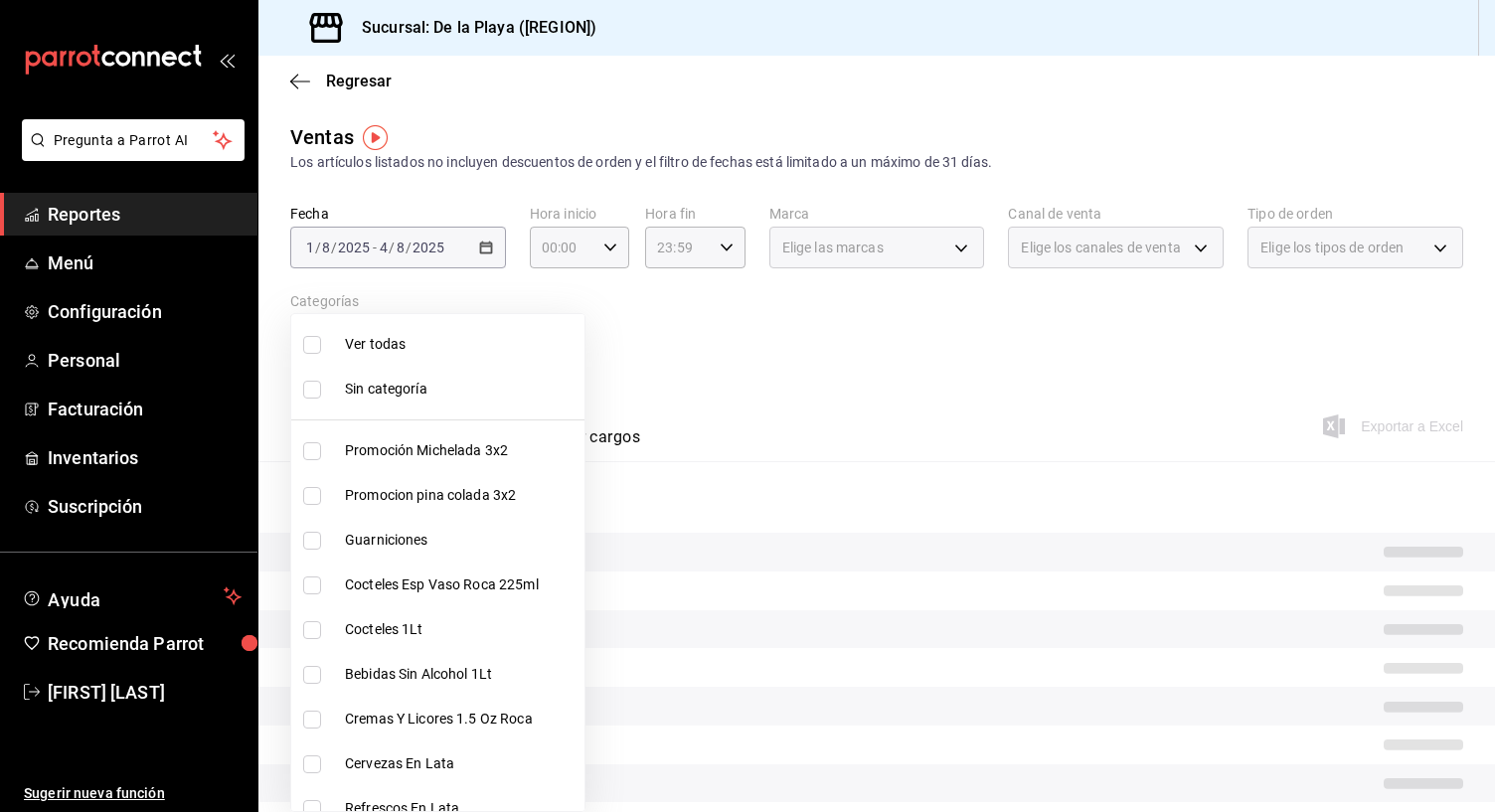 checkbox on "false" 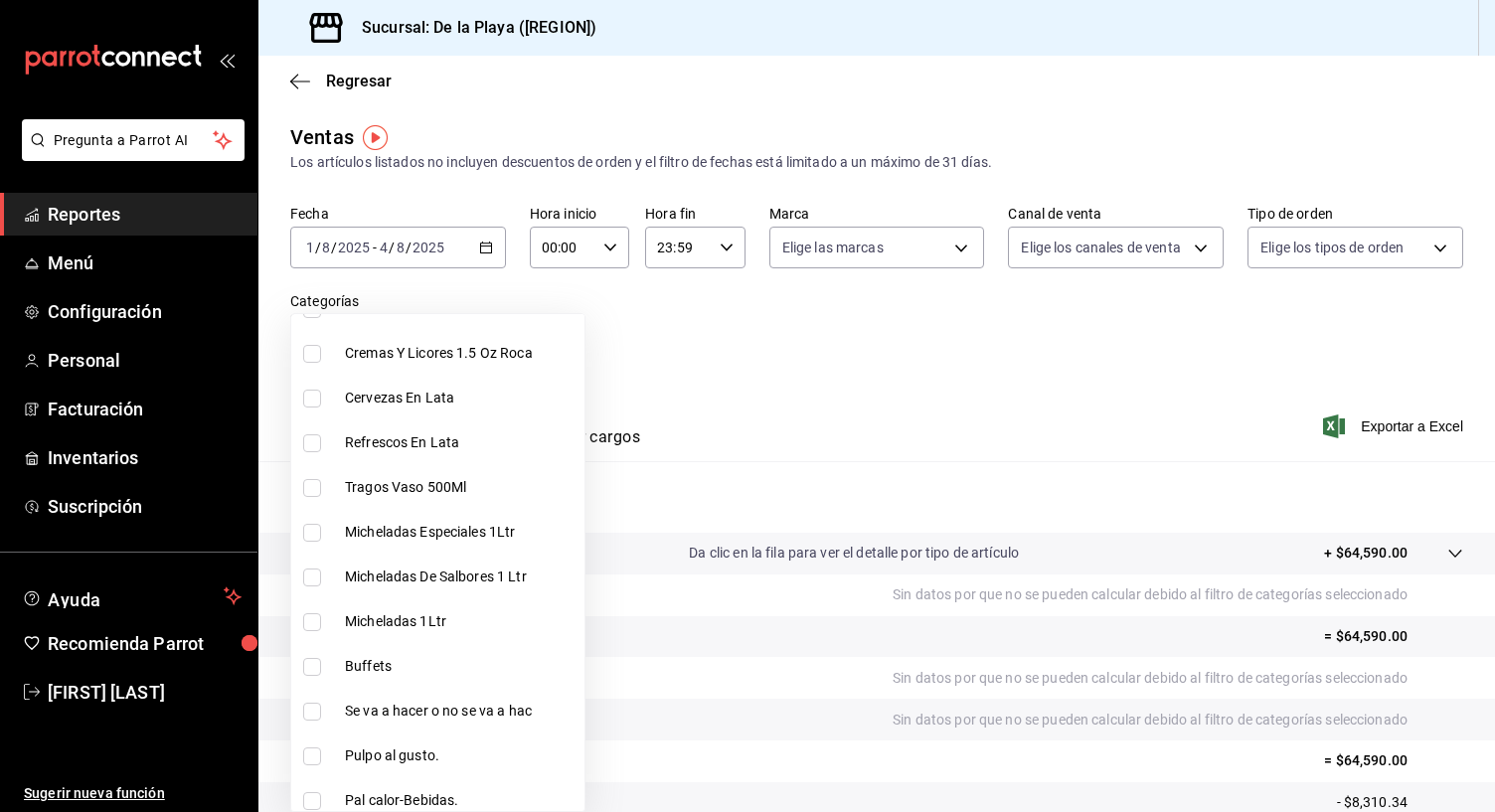 scroll, scrollTop: 389, scrollLeft: 0, axis: vertical 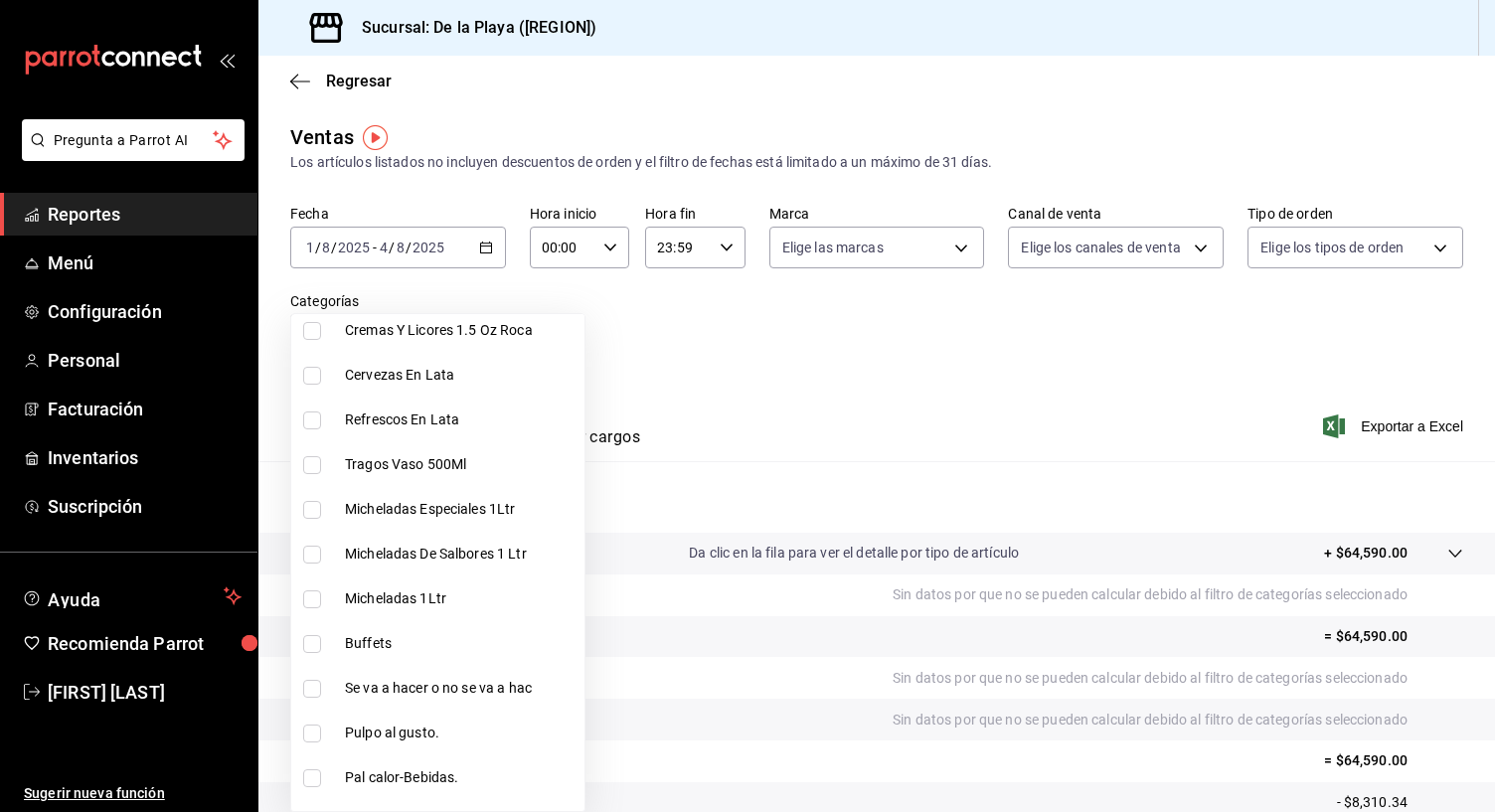 click at bounding box center [312, 644] 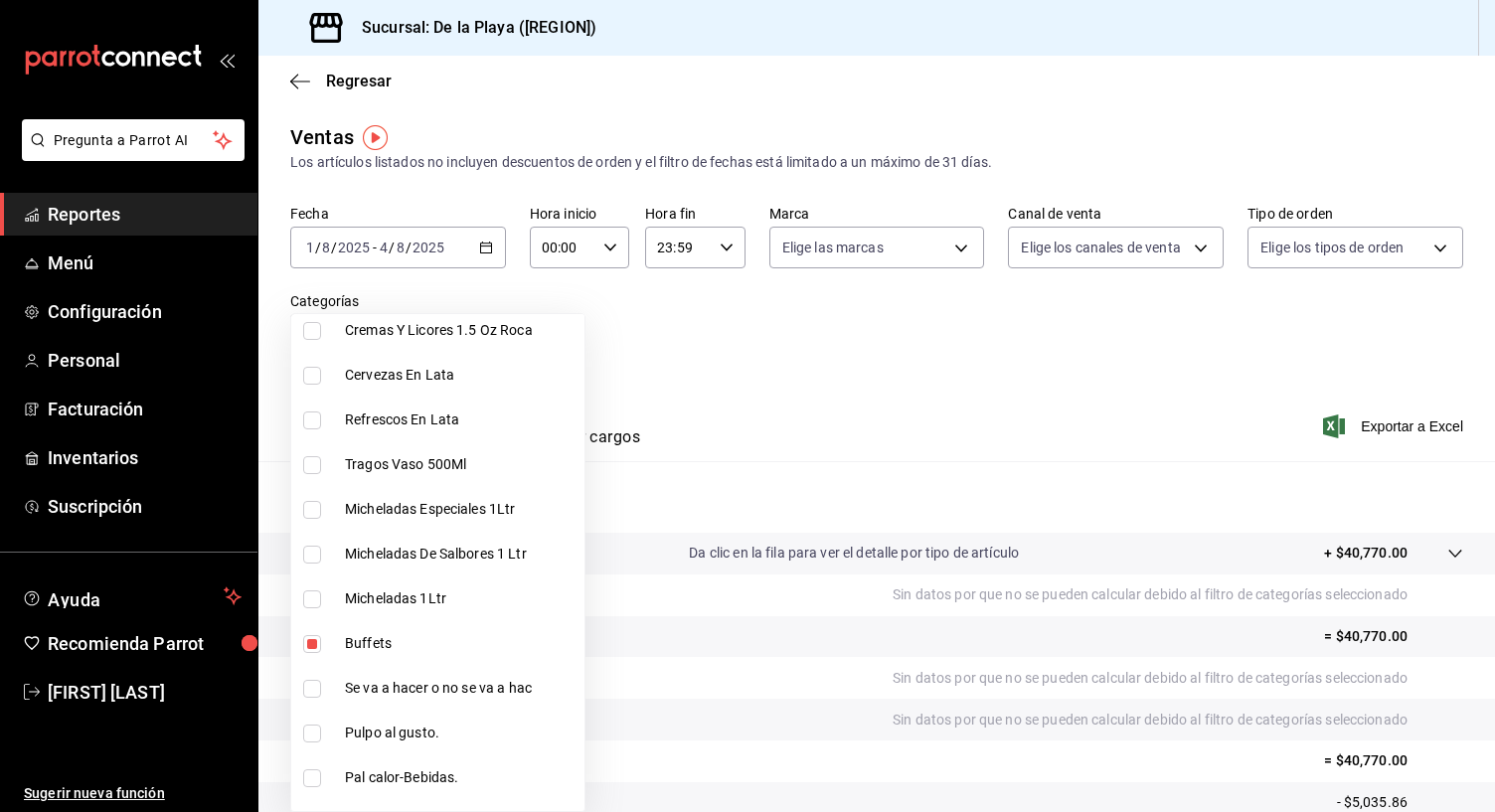 click at bounding box center [748, 406] 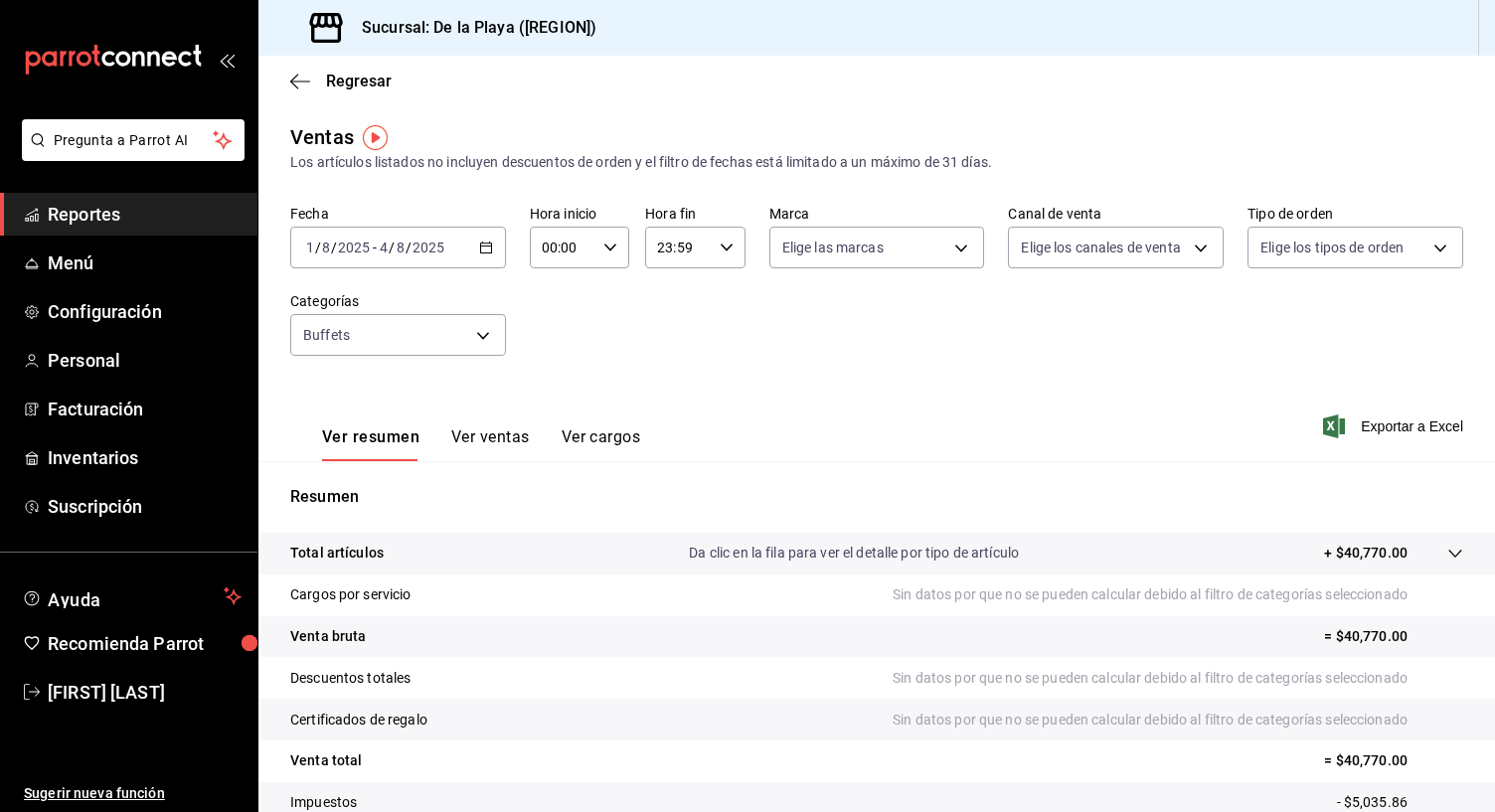 click on "Ver todas Sin categoría Promoción Michelada 3x2 Promocion pina colada 3x2 Guarniciones Cocteles Esp Vaso Roca 225ml Cocteles 1Lt Bebidas Sin Alcohol 1Lt Cremas Y Licores 1.5 Oz Roca Cervezas En Lata Refrescos En Lata Tragos Vaso 500Ml Micheladas Especiales 1Ltr Micheladas De Salbores 1 Ltr Micheladas 1Ltr Buffets Se va a hacer o no se va a hac Pulpo al gusto. Pal calor-Bebidas. Pal calor. Pa los peques. Pa bajarse el desayuno Bebida. Pa bajarse el desayuno frios. Pa bajarse el desayuno calien. Omelettes. Los que curan todo. Los del mar. Huevos guisados. Entradas. Empanizados. Desayuna como rey. Cocteles. Chilaquiles mi amor Se va a hacer o no se va a hacer Pulpo al gusto Pal calor-Bebidas Pal calor Pa los peques Pa bajarse el desayuno frios-Bebidas Pa bajarse el desayuno frios Pa bajarse el desayuno calientes Omelettes Los que curan todo Los del mar Huevos guisados Entradas Empanizados Desayuna como rey Cocteles Chilaquiles mi amor" at bounding box center (748, 406) 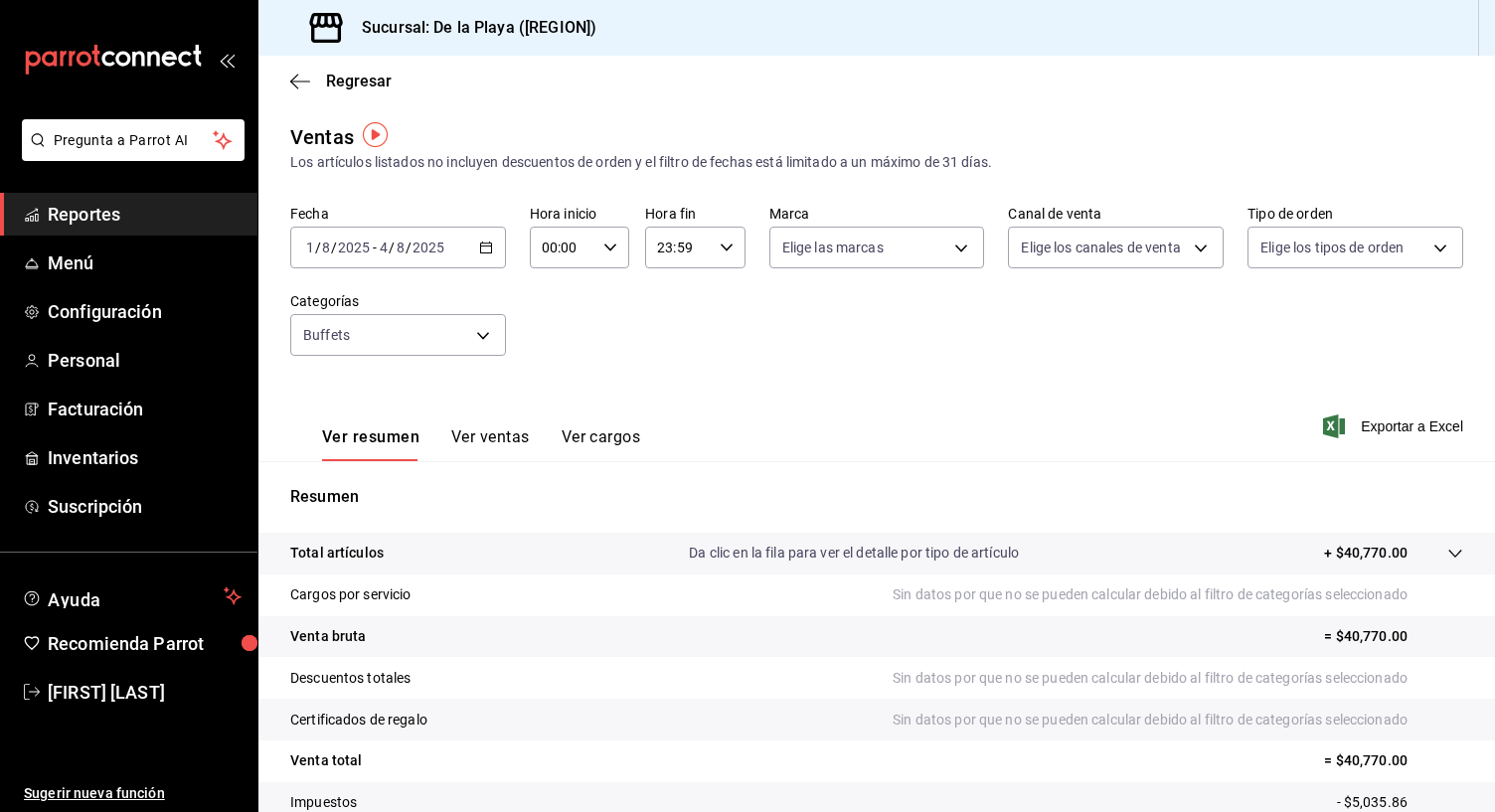scroll, scrollTop: 59, scrollLeft: 0, axis: vertical 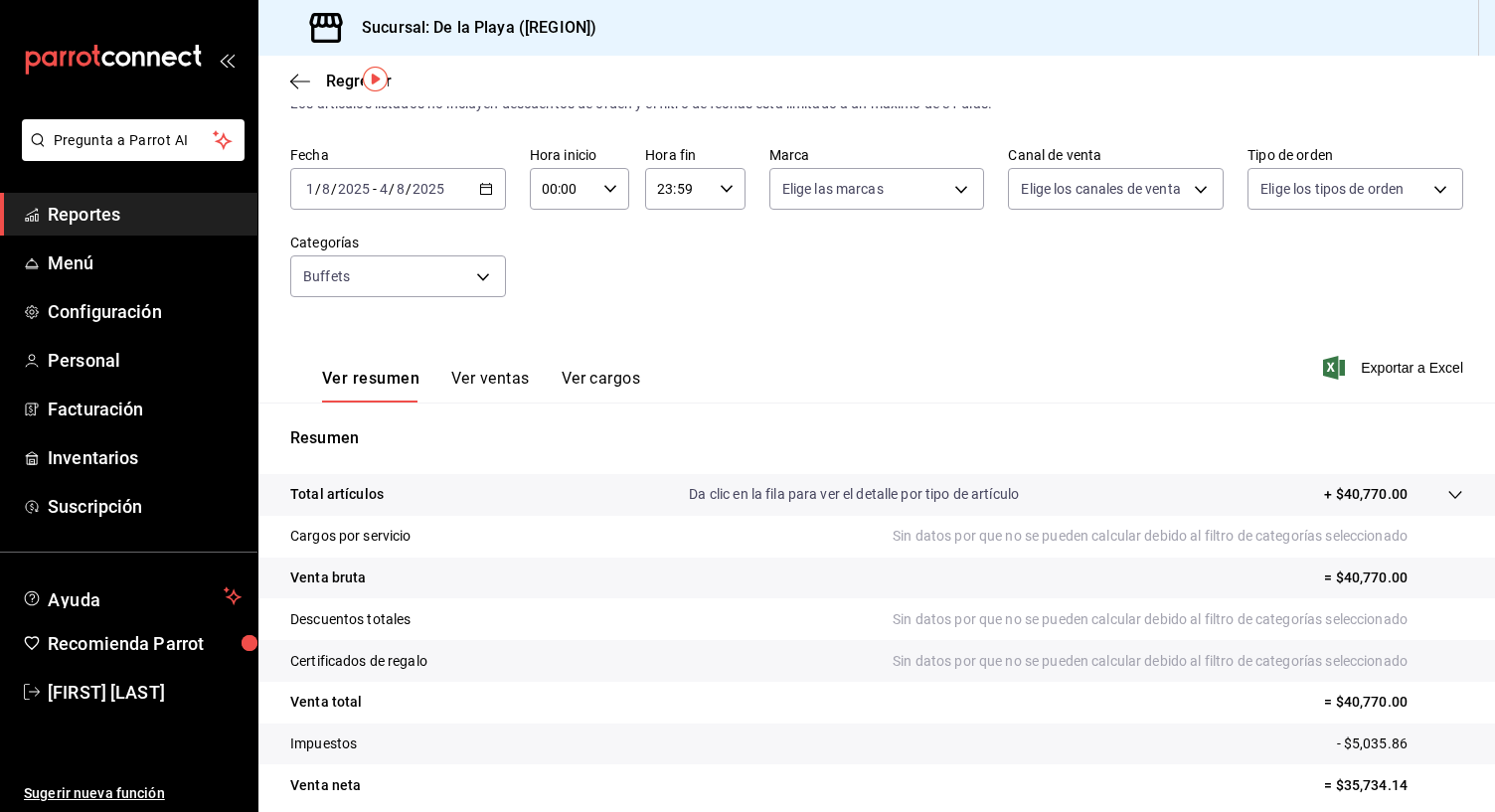 click on "Ver ventas" at bounding box center [490, 386] 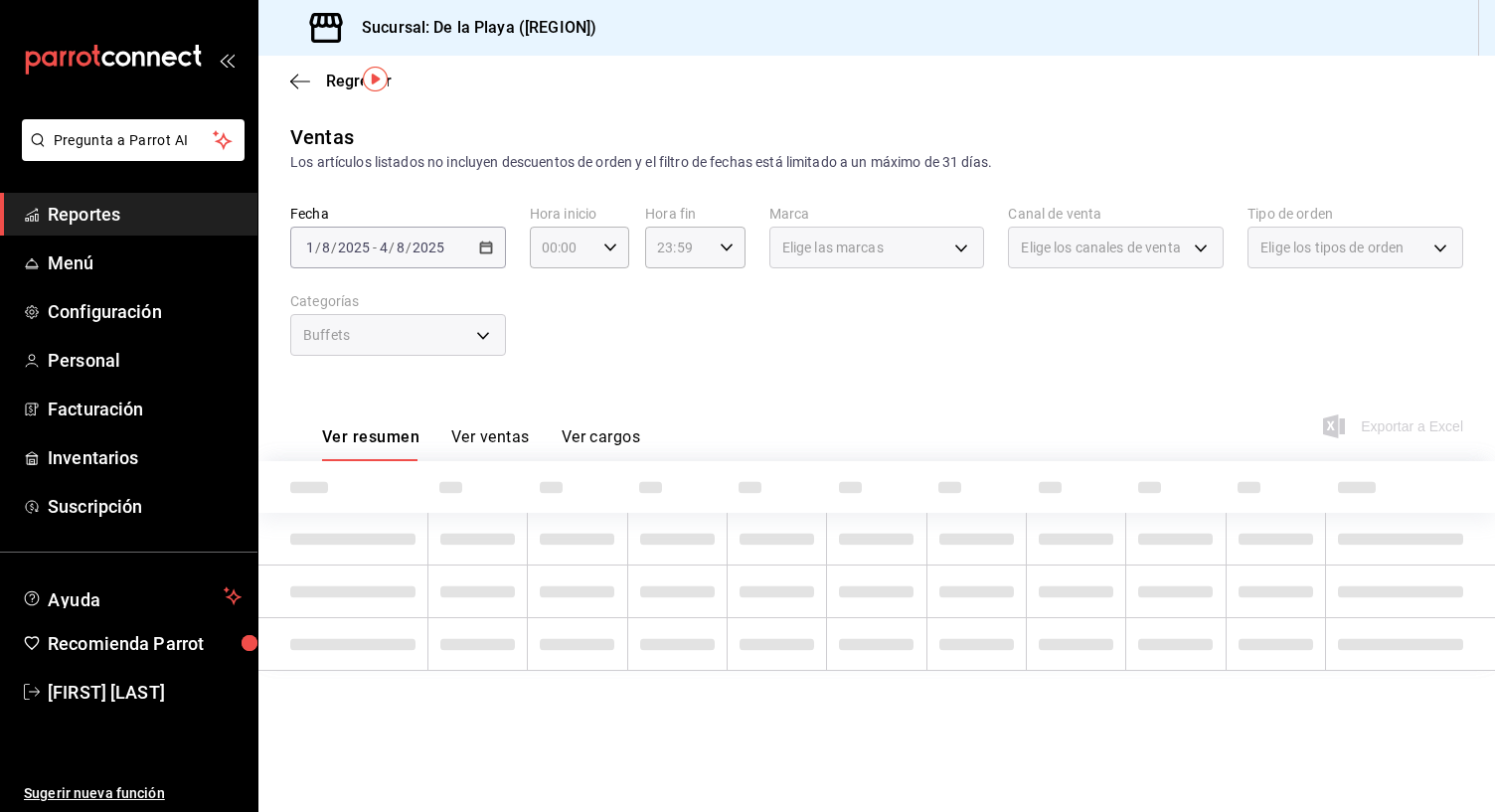 scroll, scrollTop: 0, scrollLeft: 0, axis: both 